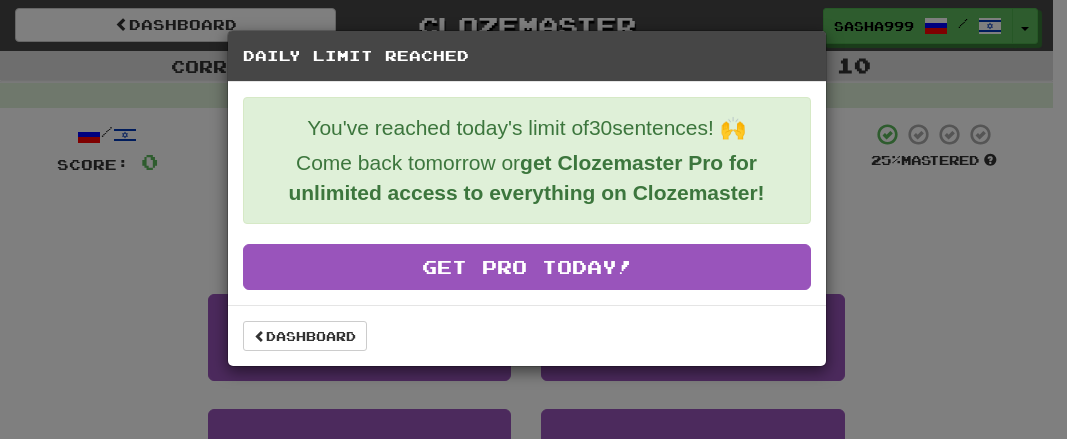 scroll, scrollTop: 866, scrollLeft: 0, axis: vertical 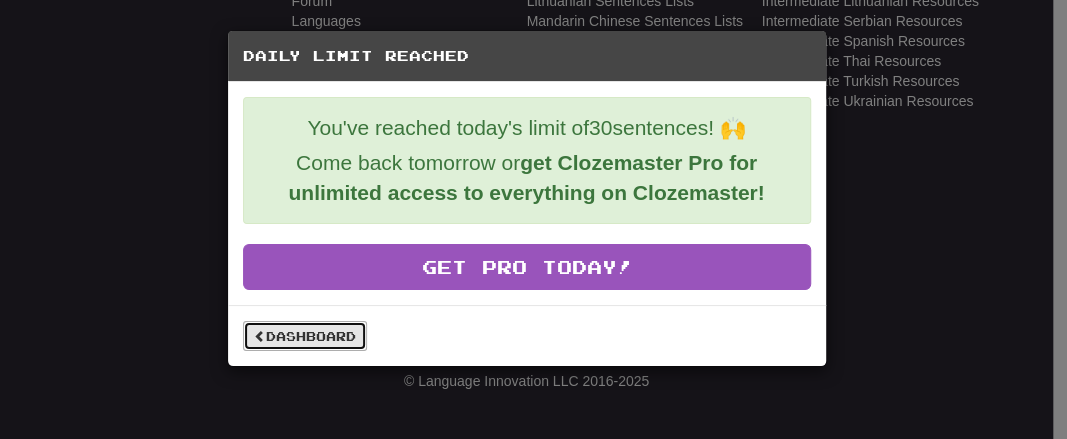 click on "Dashboard" at bounding box center (305, 336) 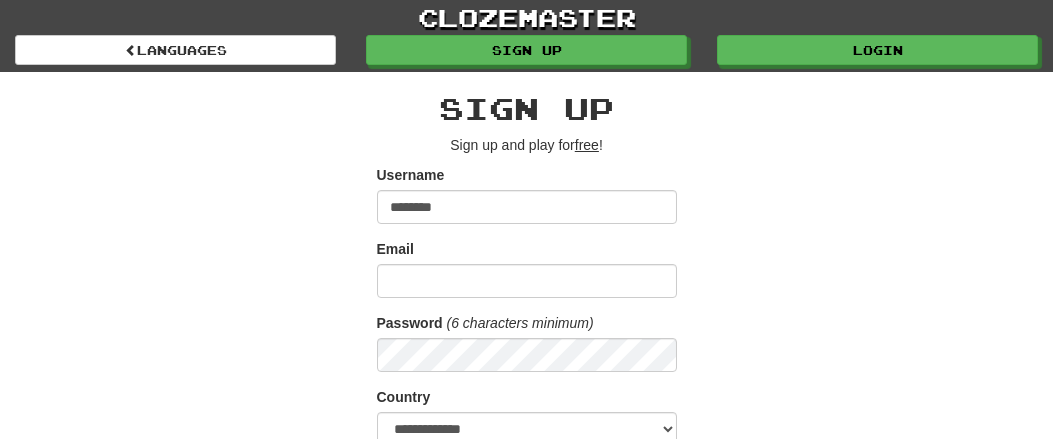 scroll, scrollTop: 0, scrollLeft: 0, axis: both 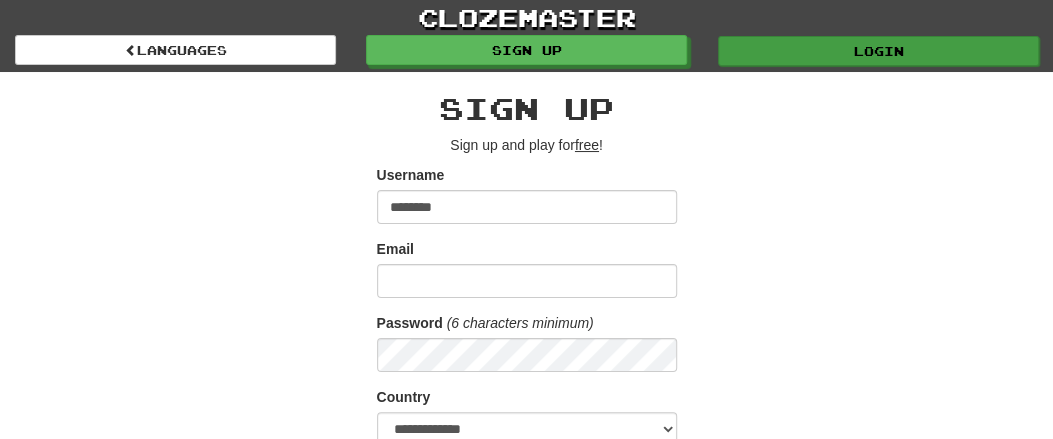 type on "********" 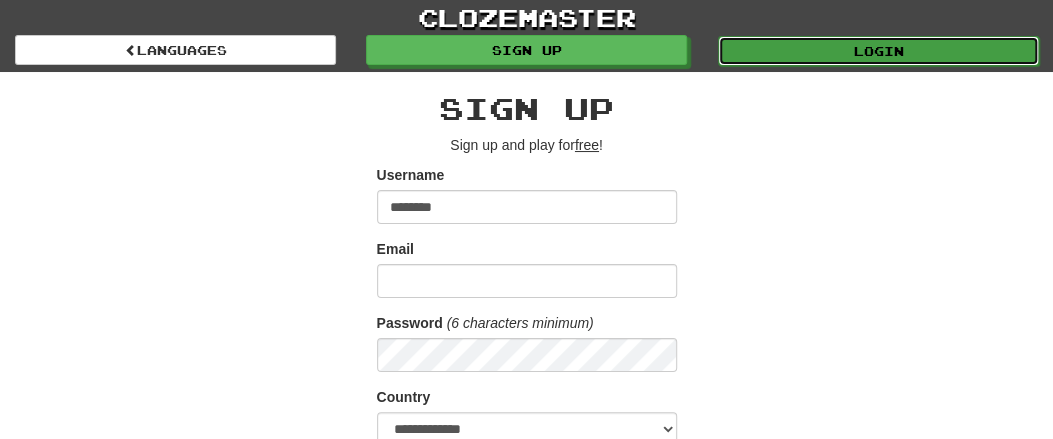 click on "Login" at bounding box center [878, 51] 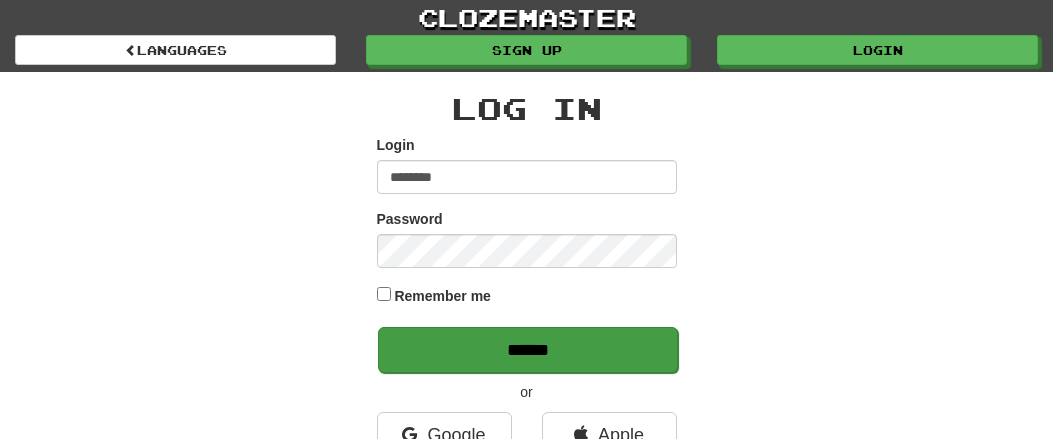 scroll, scrollTop: 0, scrollLeft: 0, axis: both 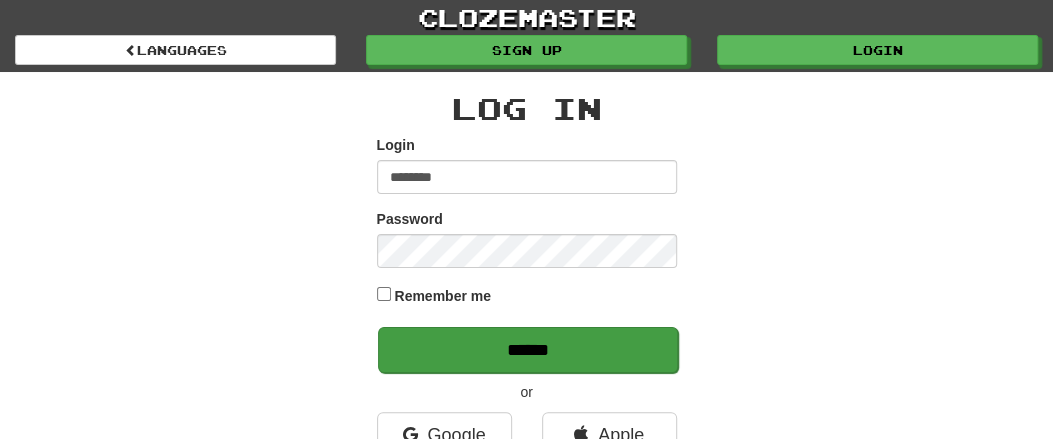 type on "********" 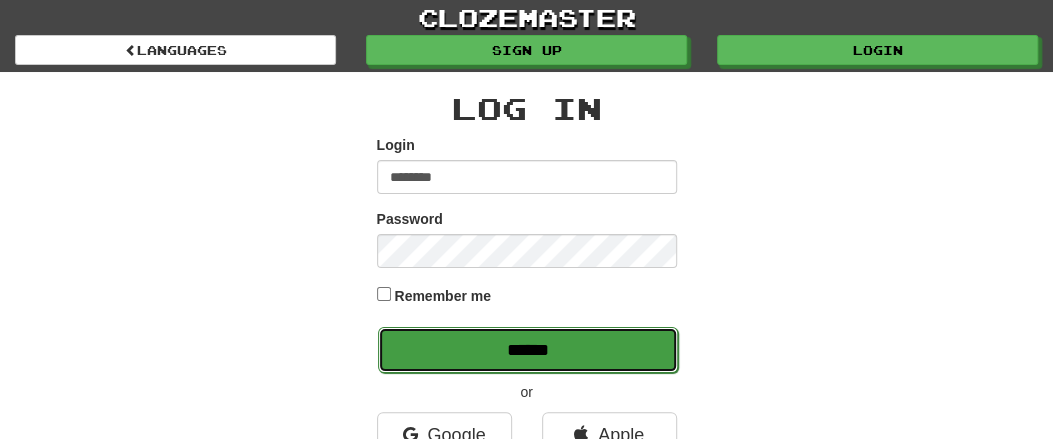 click on "******" at bounding box center (528, 350) 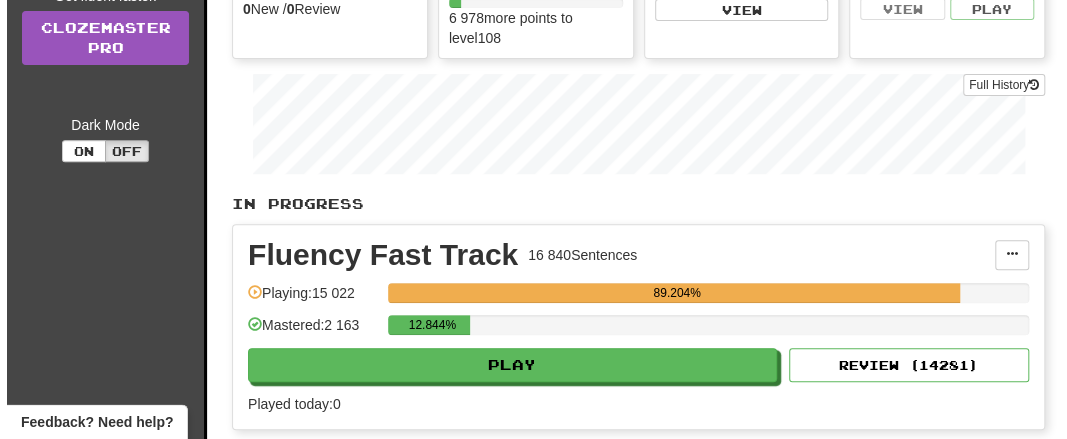scroll, scrollTop: 312, scrollLeft: 0, axis: vertical 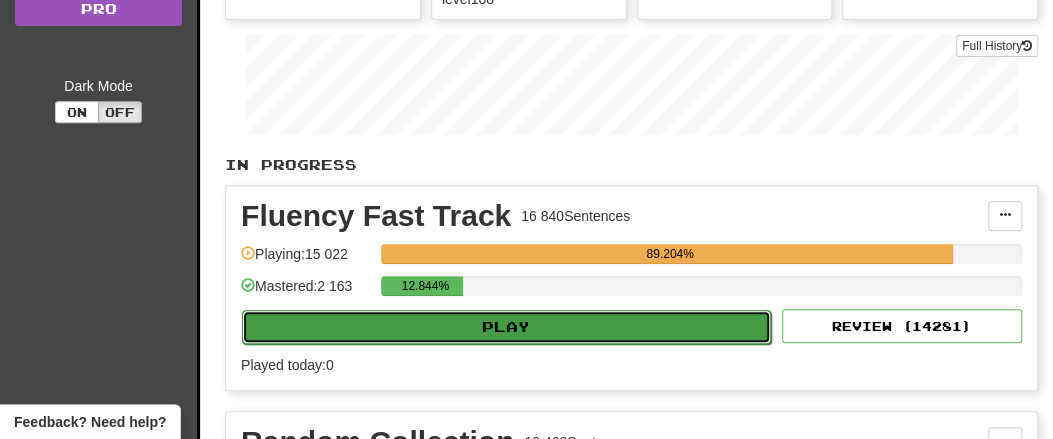 click on "Play" at bounding box center [506, 327] 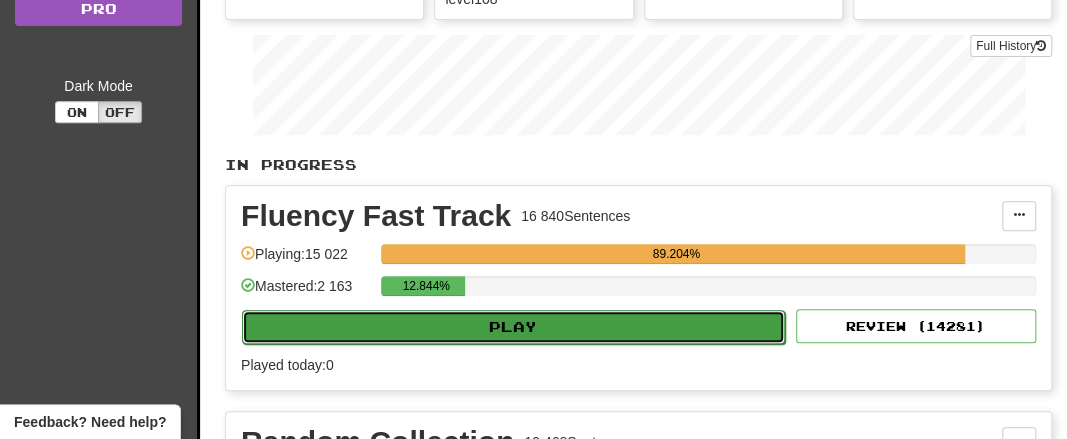 select on "**" 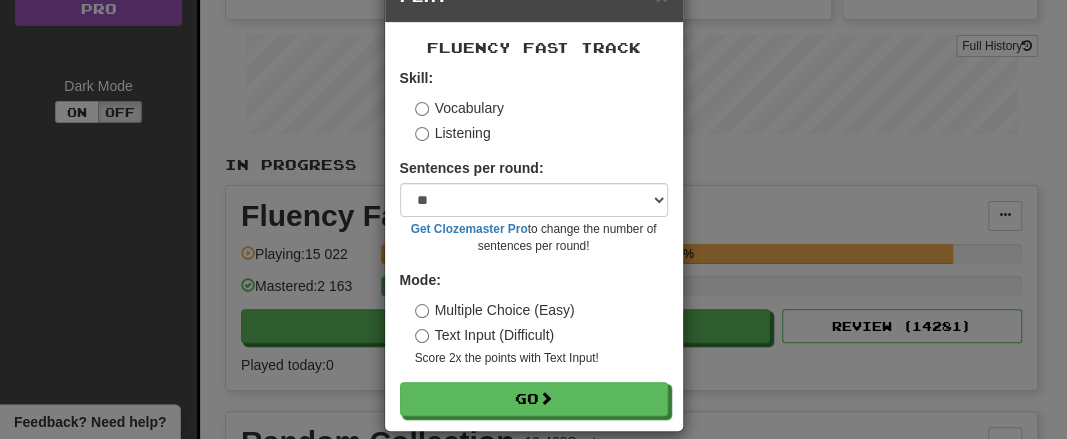 scroll, scrollTop: 81, scrollLeft: 0, axis: vertical 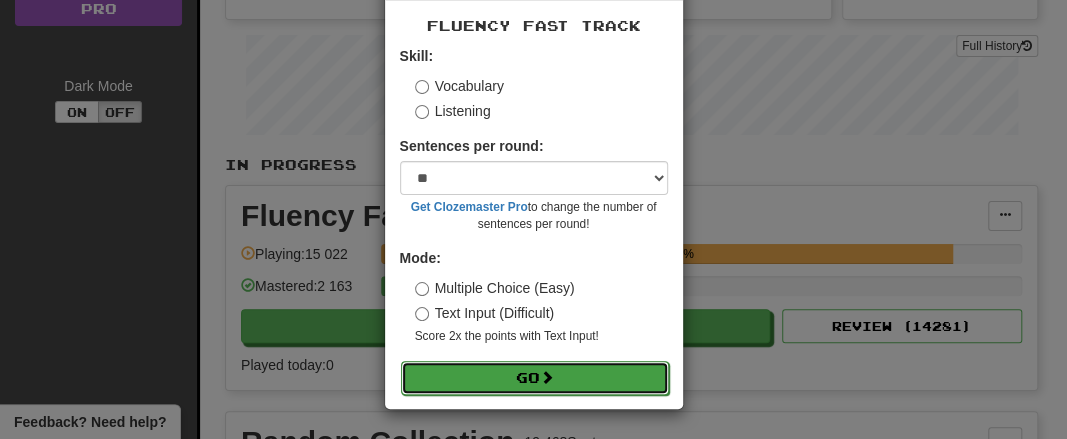 click on "Go" at bounding box center (535, 378) 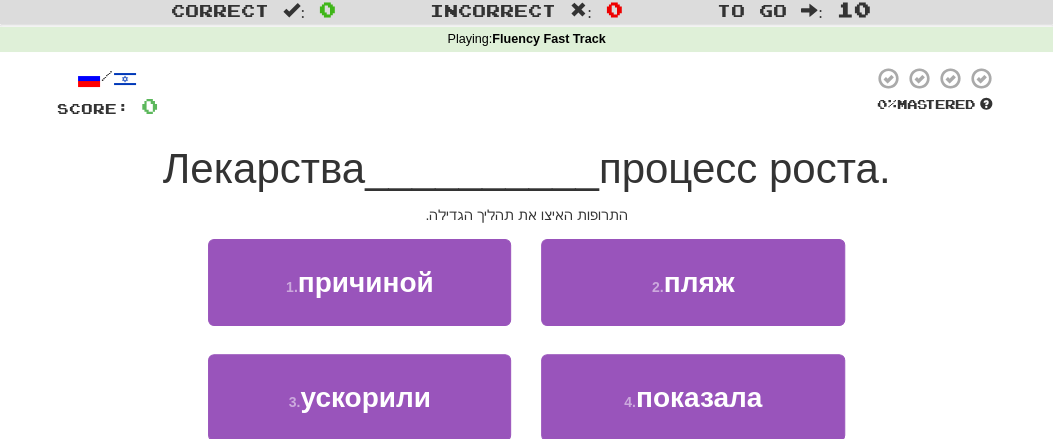 scroll, scrollTop: 104, scrollLeft: 0, axis: vertical 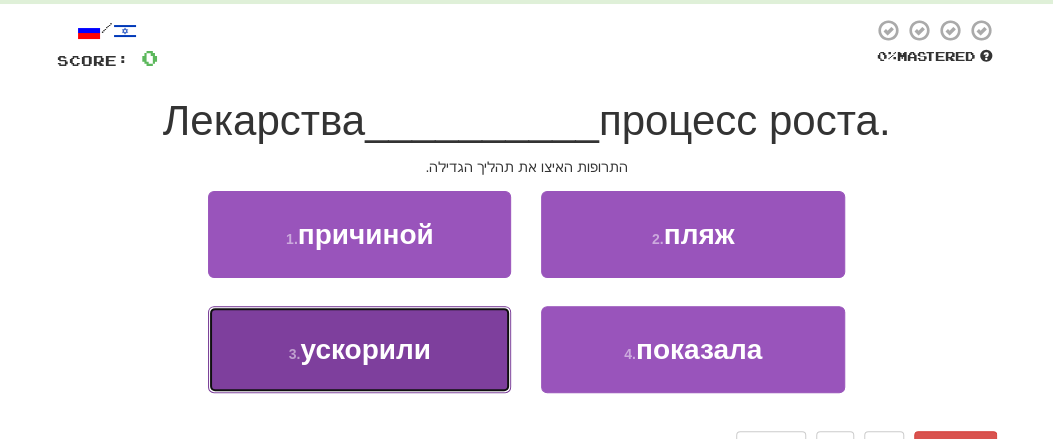 click on "ускорили" at bounding box center (365, 349) 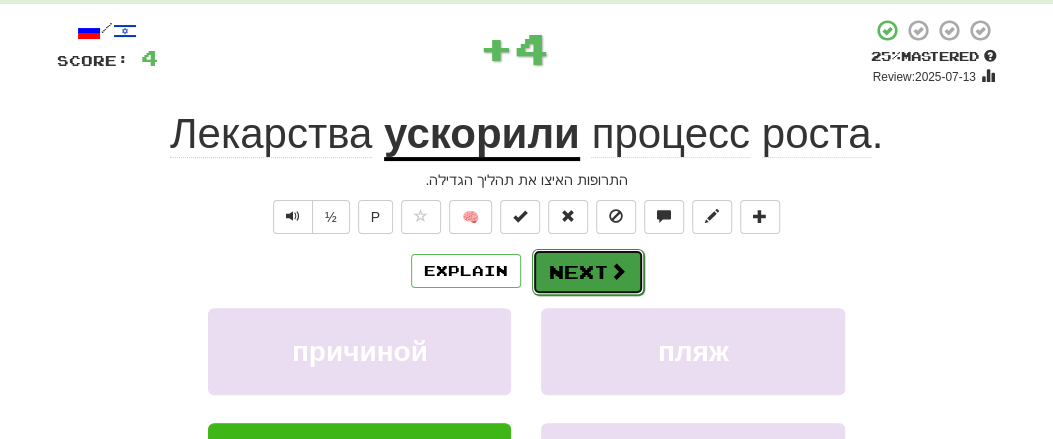 click on "Next" at bounding box center (588, 272) 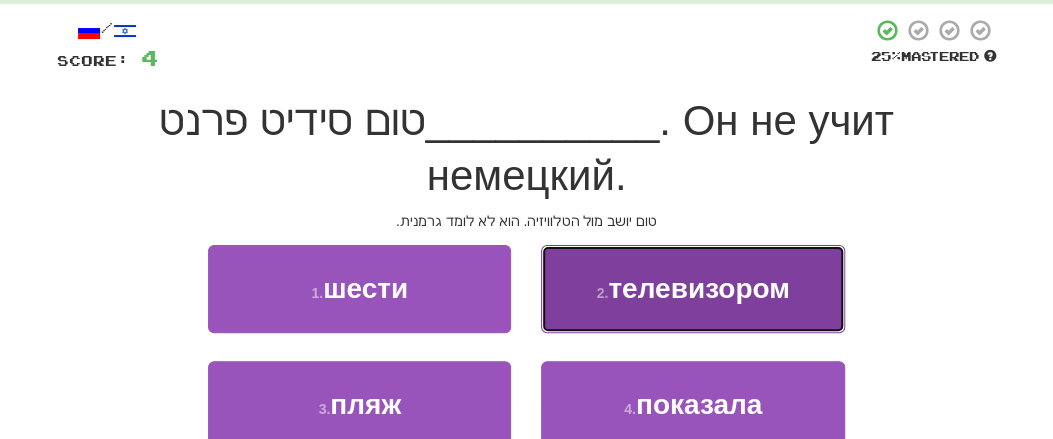 click on "телевизором" at bounding box center [699, 288] 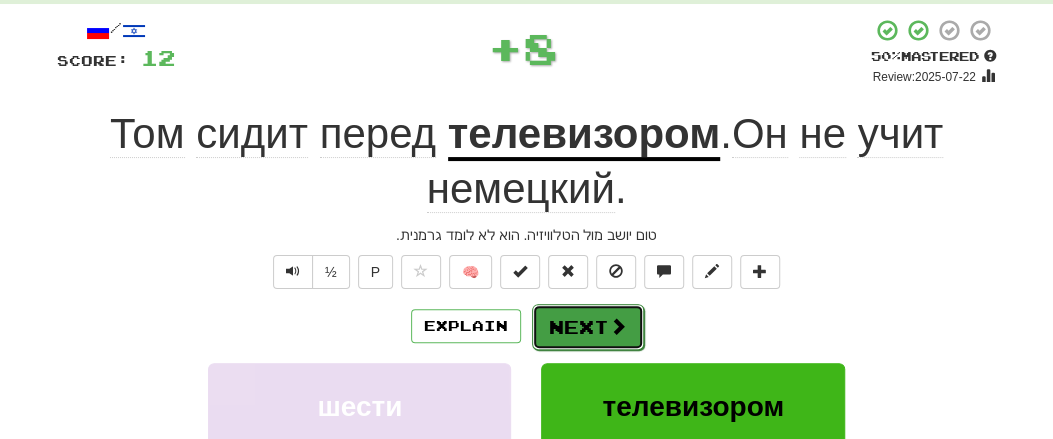 click at bounding box center (618, 326) 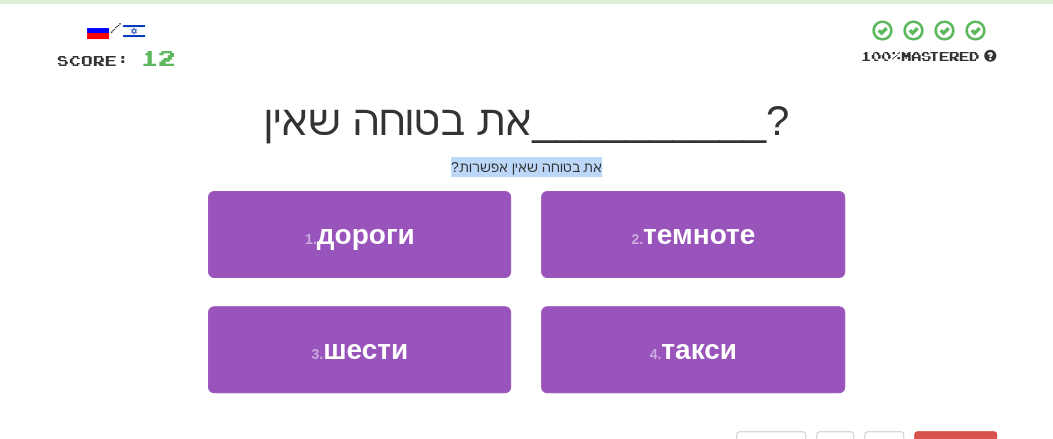 drag, startPoint x: 441, startPoint y: 167, endPoint x: 606, endPoint y: 168, distance: 165.00304 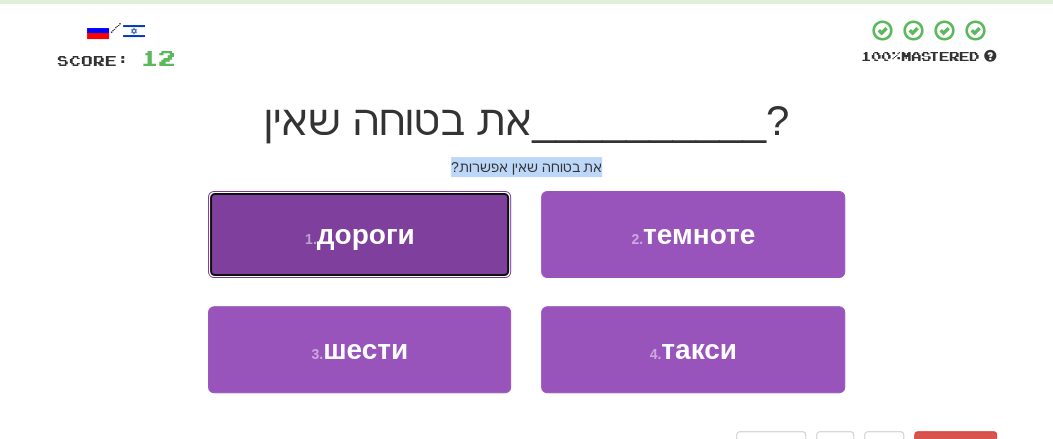 click on "дороги" at bounding box center [366, 234] 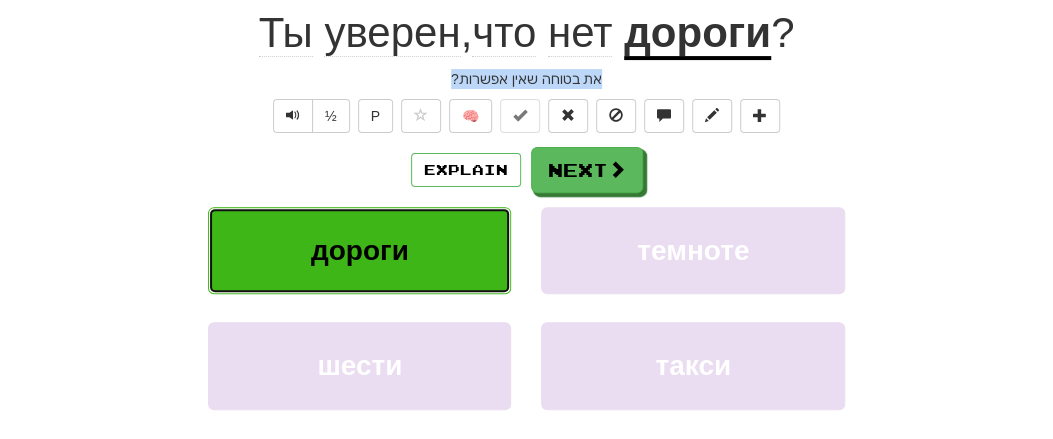 scroll, scrollTop: 208, scrollLeft: 0, axis: vertical 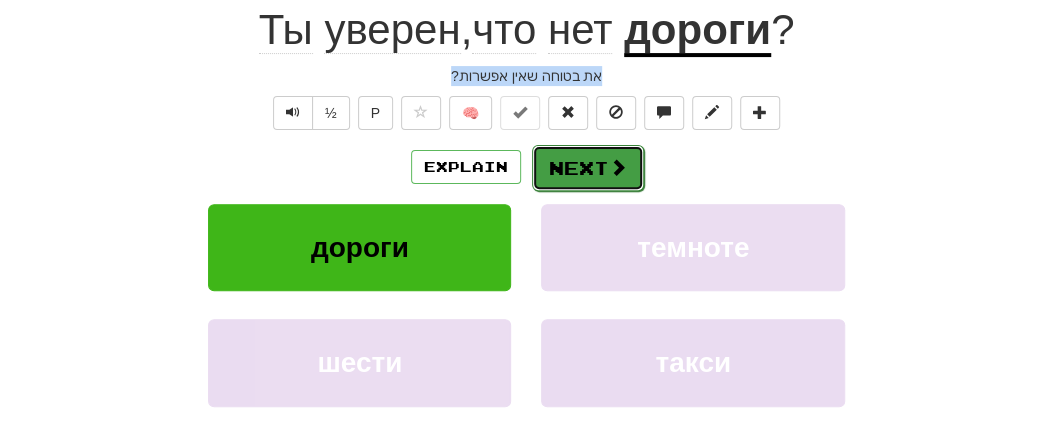 click on "Next" at bounding box center (588, 168) 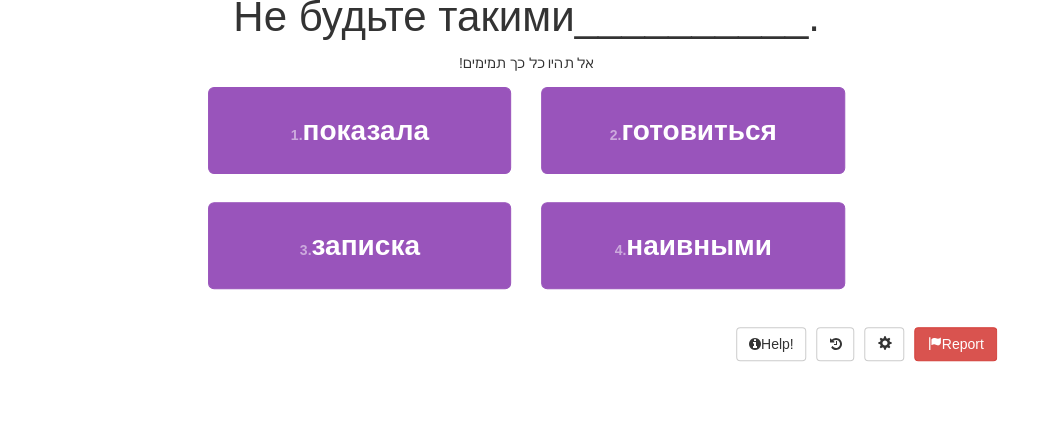 scroll, scrollTop: 195, scrollLeft: 0, axis: vertical 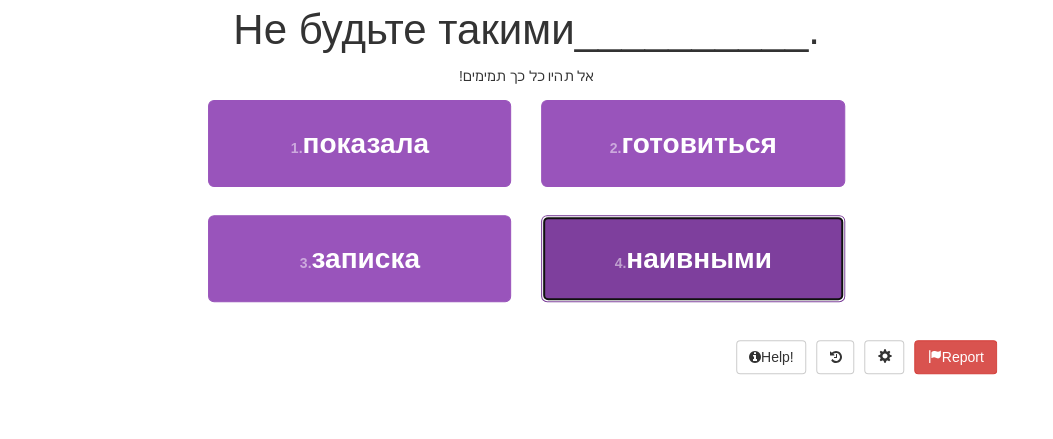 click on "4 .  наивными" at bounding box center [692, 258] 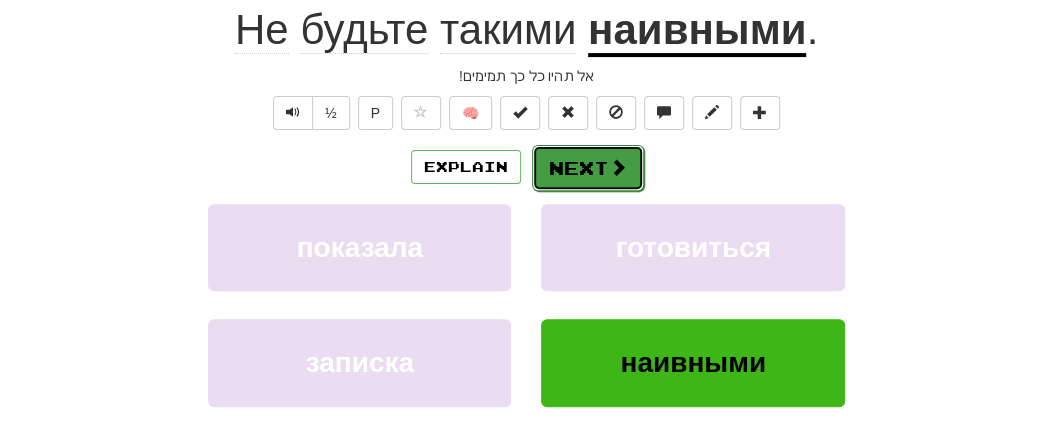 click on "Next" at bounding box center (588, 168) 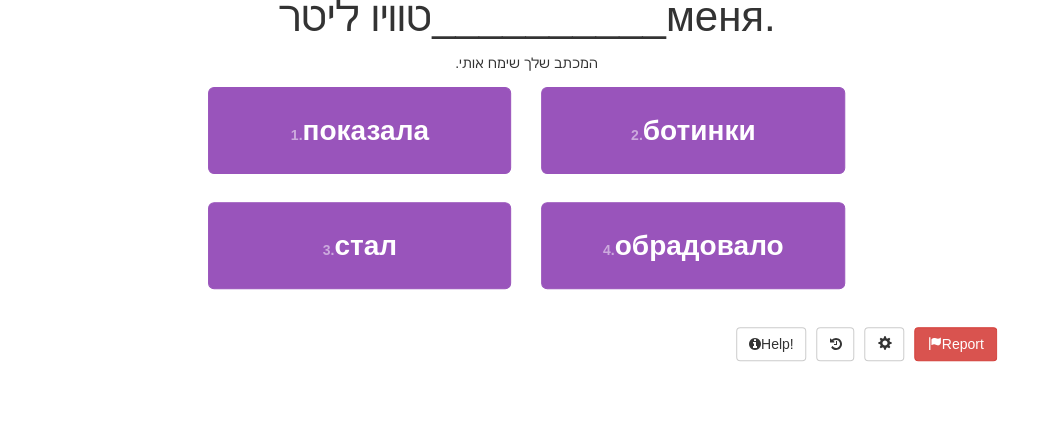 scroll, scrollTop: 195, scrollLeft: 0, axis: vertical 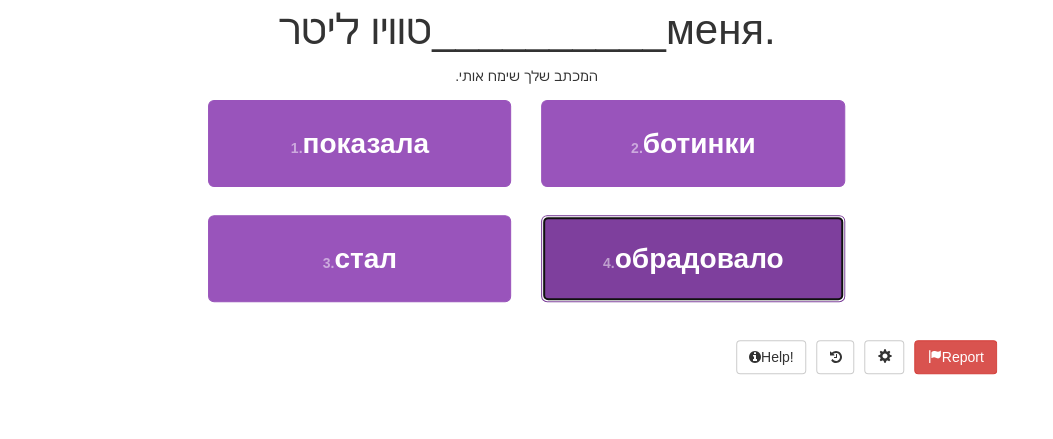 click on "обрадовало" at bounding box center (699, 258) 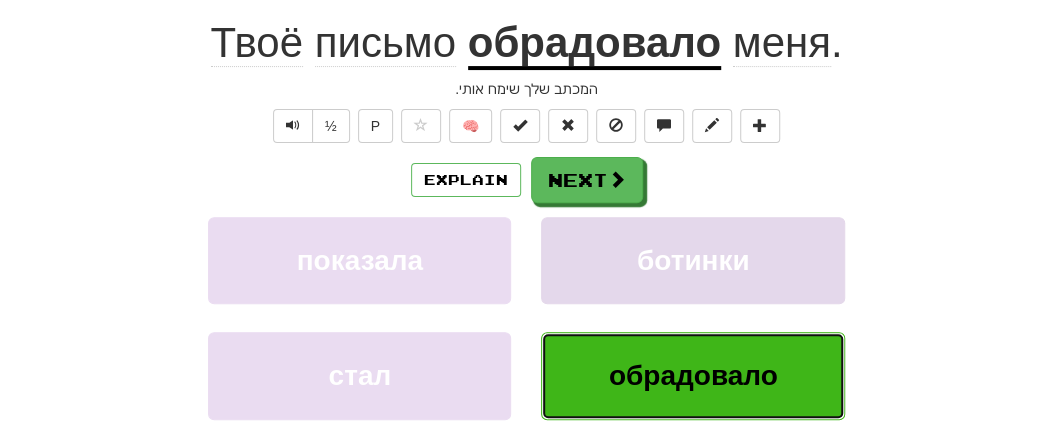 scroll, scrollTop: 208, scrollLeft: 0, axis: vertical 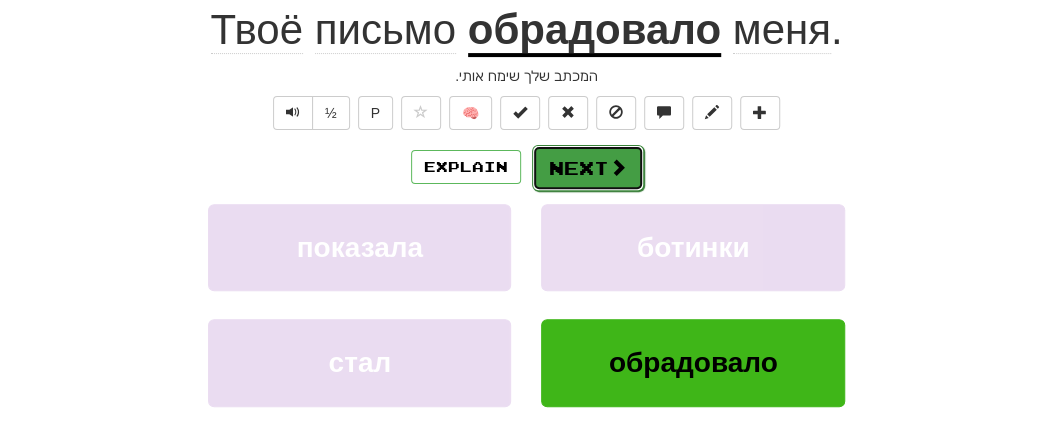 click at bounding box center (618, 167) 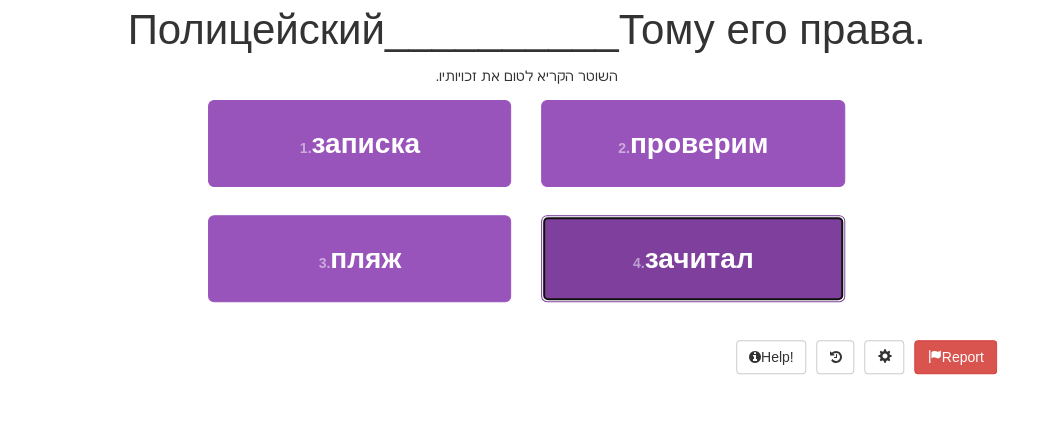 click on "зачитал" at bounding box center [699, 258] 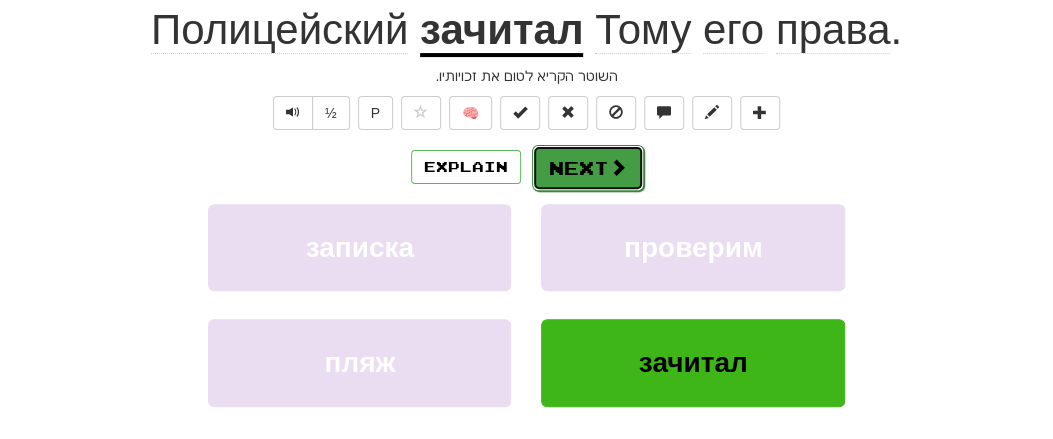 click on "Next" at bounding box center [588, 168] 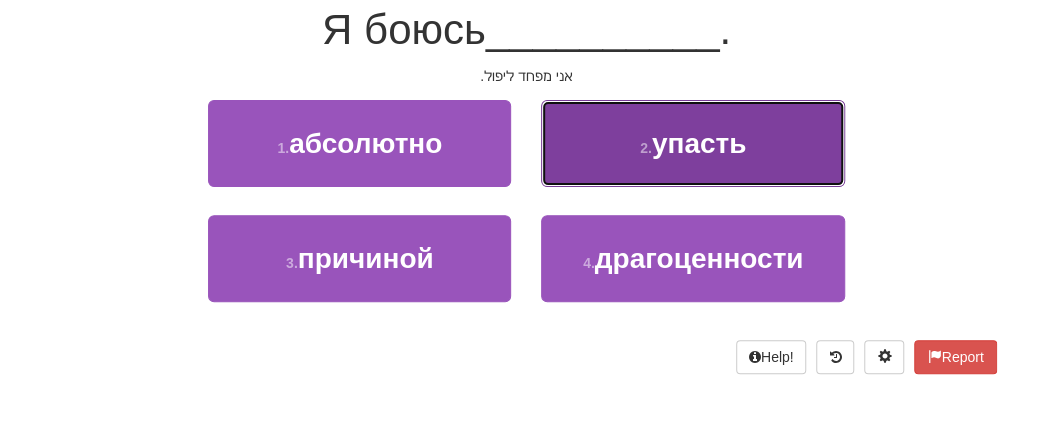 click on "2 .  упасть" at bounding box center [692, 143] 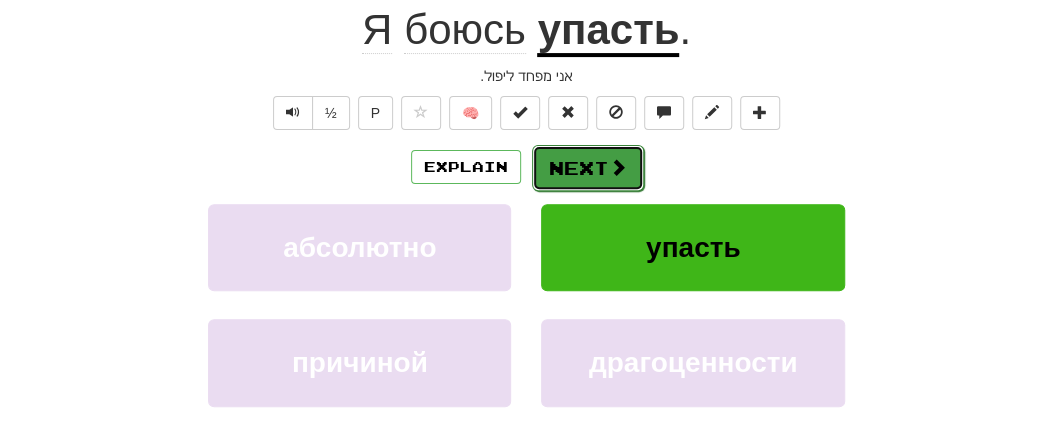 click on "Next" at bounding box center (588, 168) 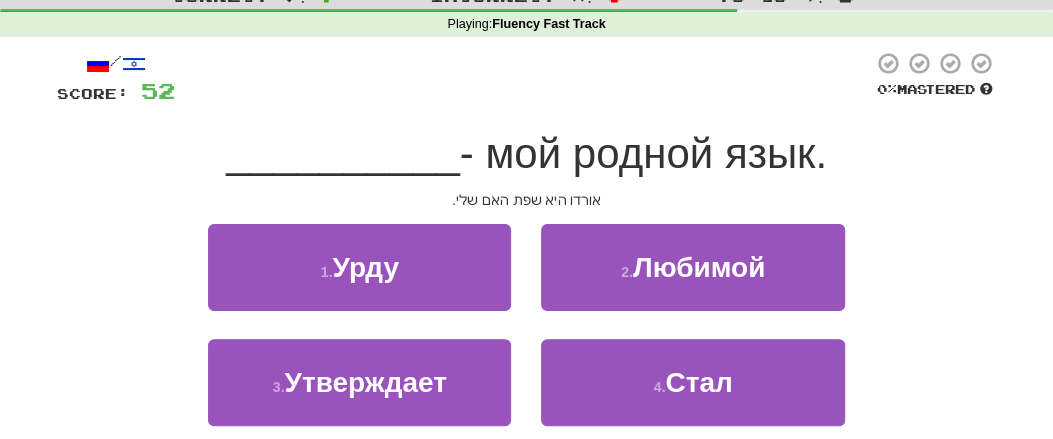 scroll, scrollTop: 208, scrollLeft: 0, axis: vertical 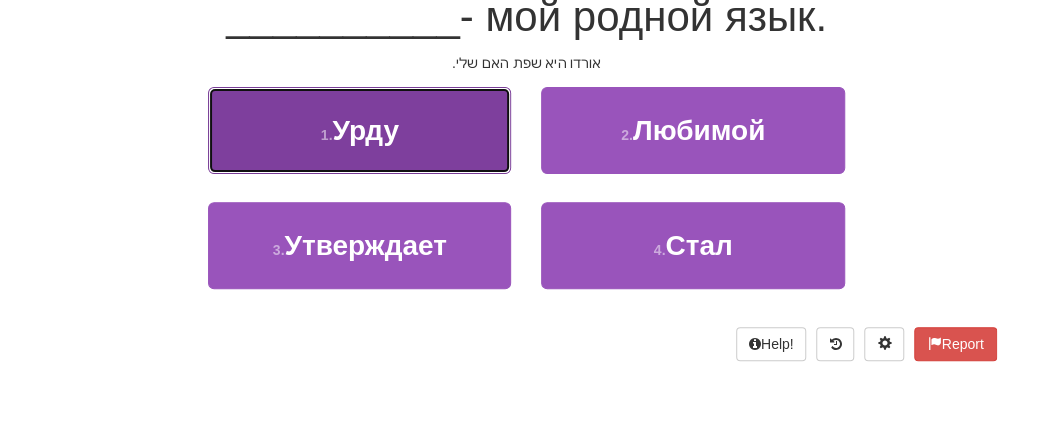 click on "Урду" at bounding box center [365, 130] 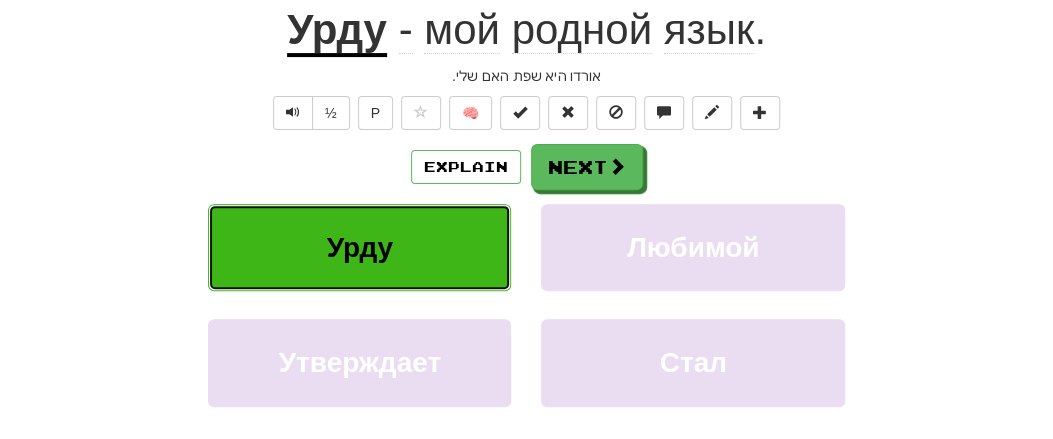 scroll, scrollTop: 220, scrollLeft: 0, axis: vertical 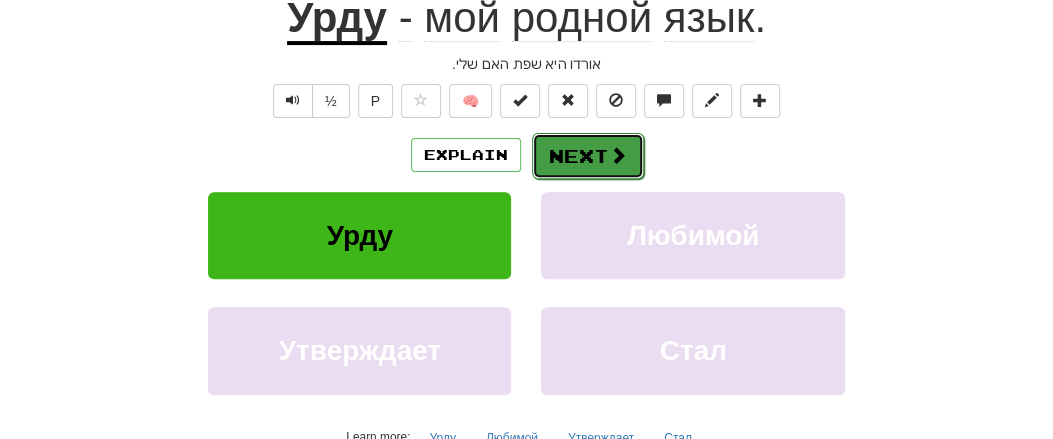 click on "Next" at bounding box center [588, 156] 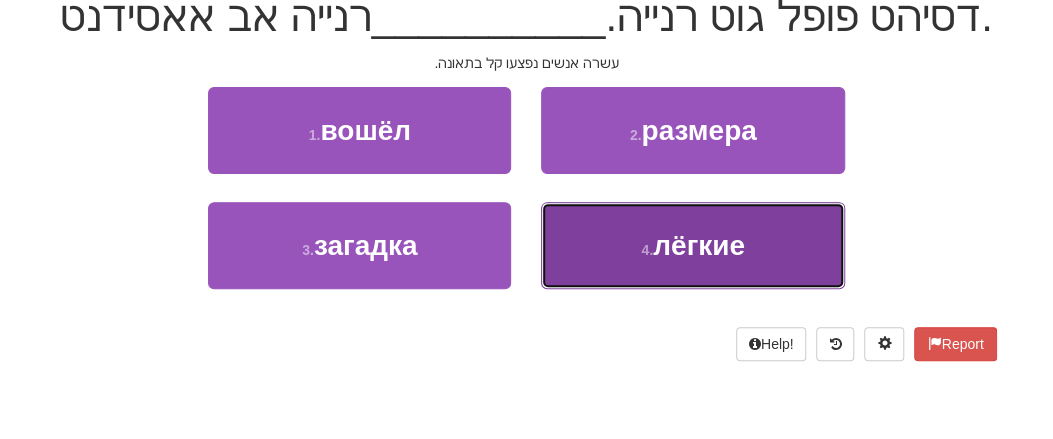 click on "4 .  лёгкие" at bounding box center (692, 245) 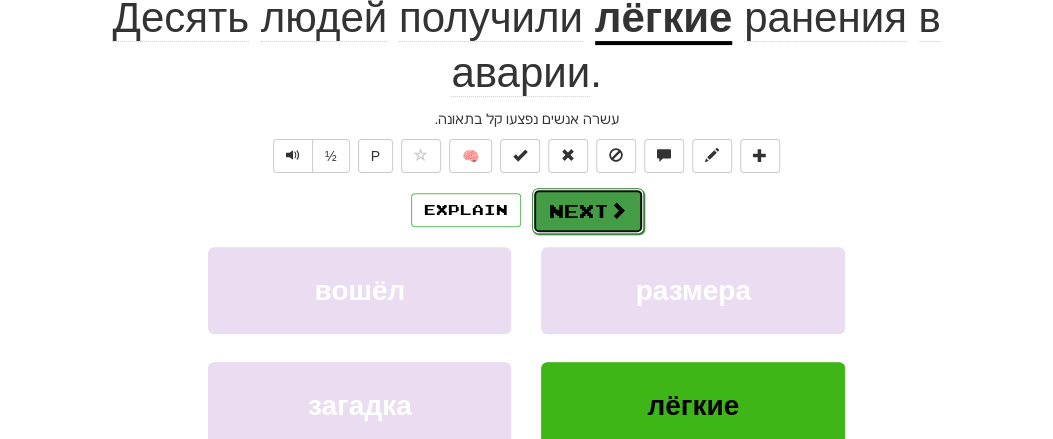 click on "Next" at bounding box center (588, 211) 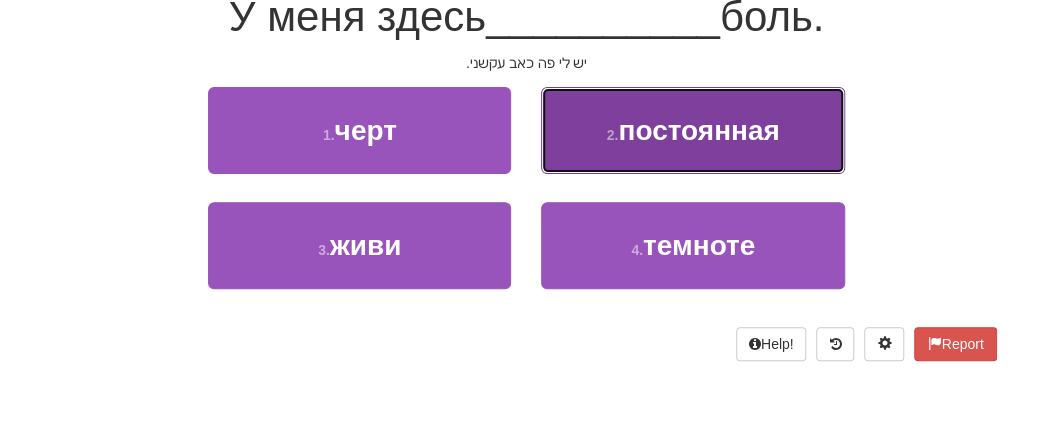 click on "2 .  постоянная" at bounding box center (692, 130) 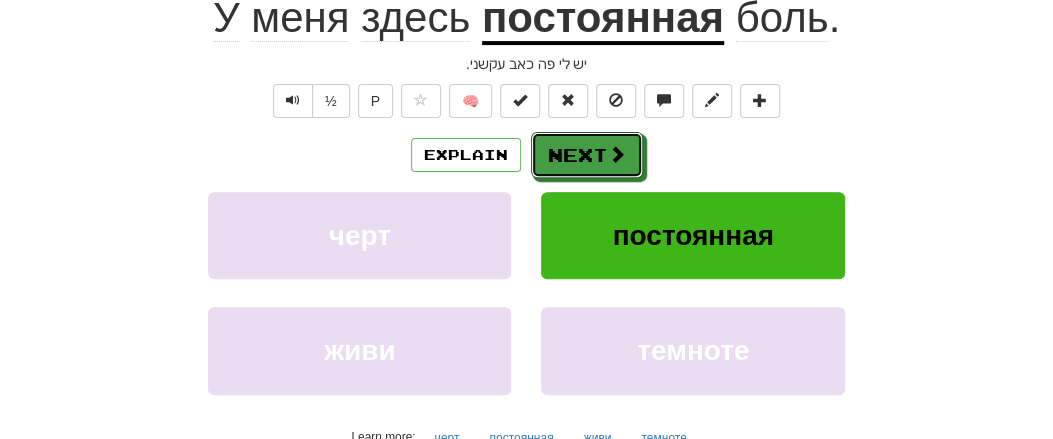 click on "Next" at bounding box center [587, 155] 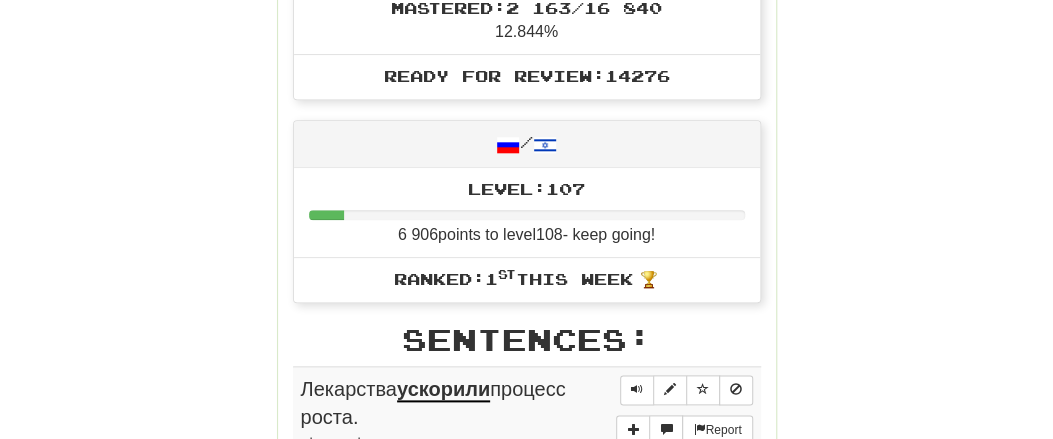 scroll, scrollTop: 1036, scrollLeft: 0, axis: vertical 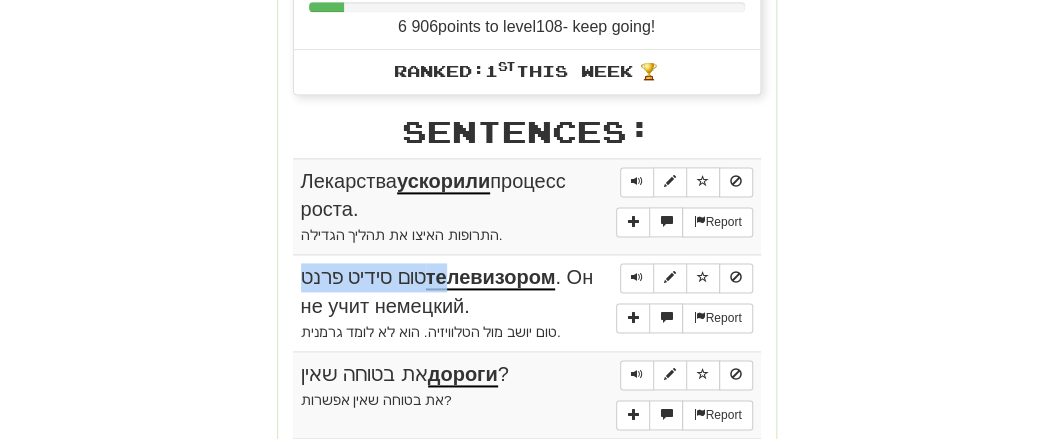 drag, startPoint x: 276, startPoint y: 165, endPoint x: 481, endPoint y: 273, distance: 231.70886 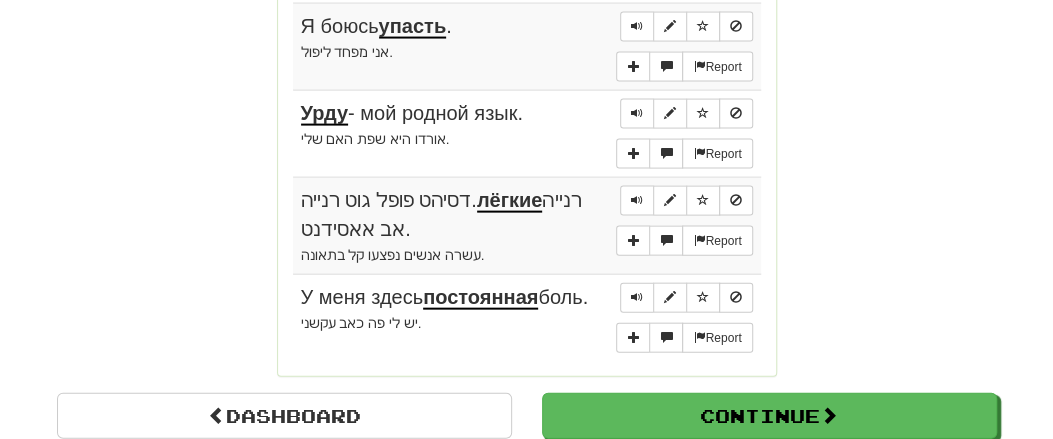 scroll, scrollTop: 1764, scrollLeft: 0, axis: vertical 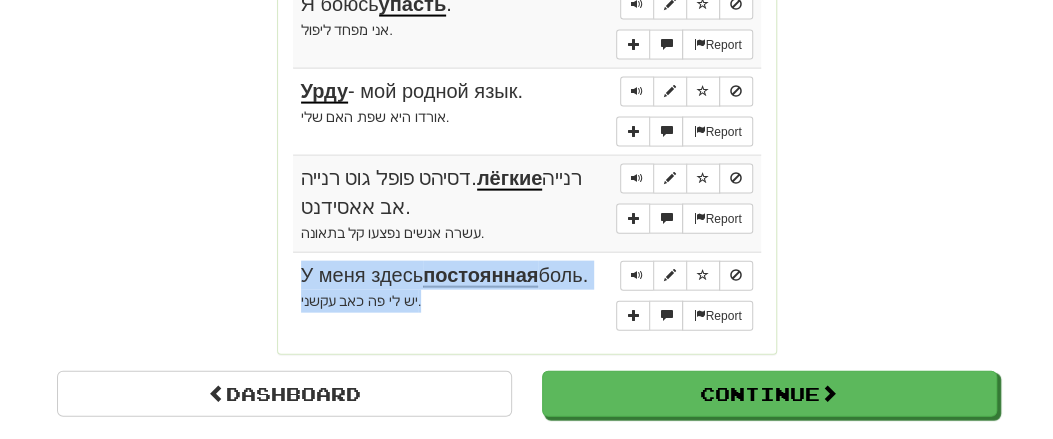 click on "יש לי פה כאב עקשני." at bounding box center [527, 301] 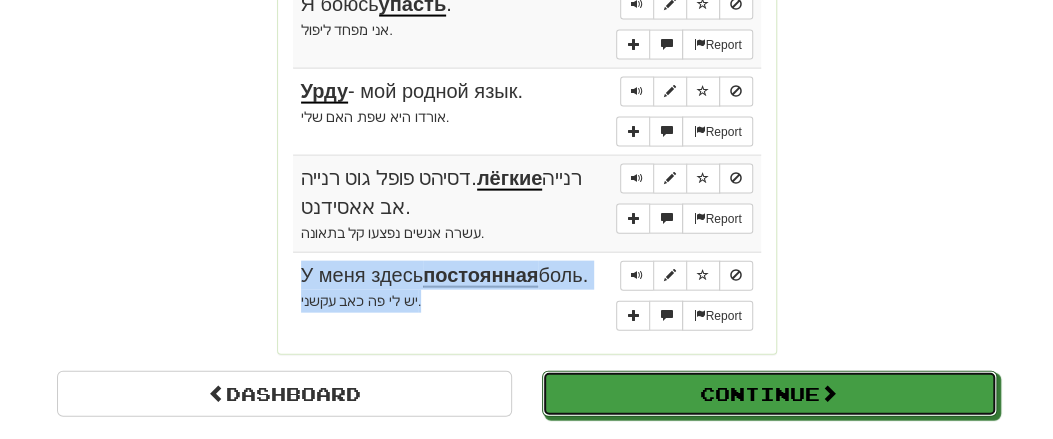 click on "Continue" at bounding box center [769, 394] 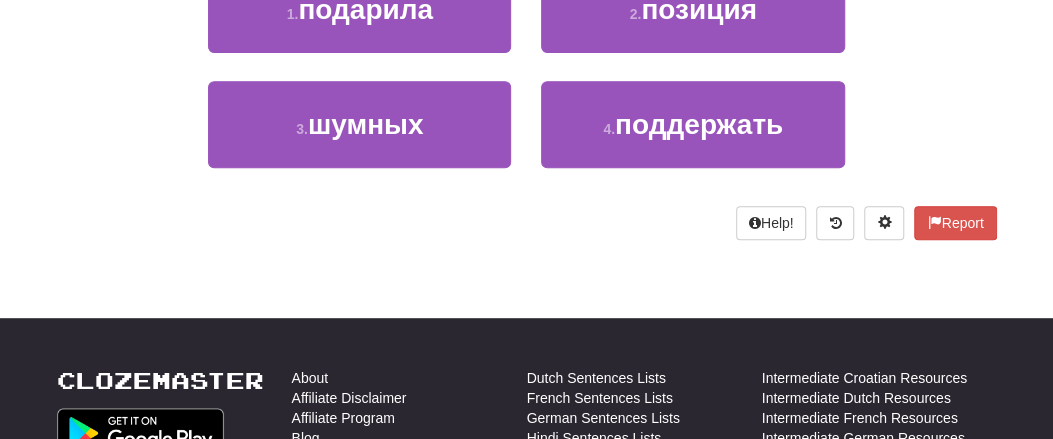 scroll, scrollTop: 138, scrollLeft: 0, axis: vertical 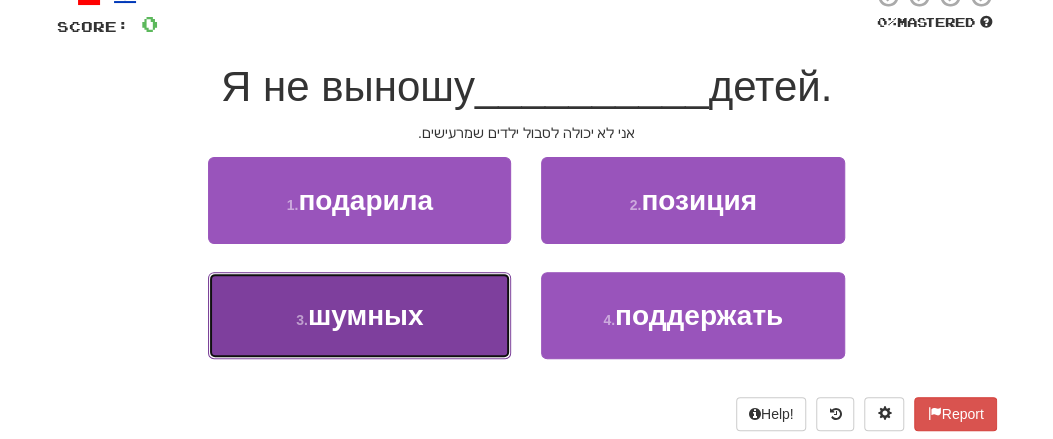 click on "3 .  шумных" at bounding box center [359, 315] 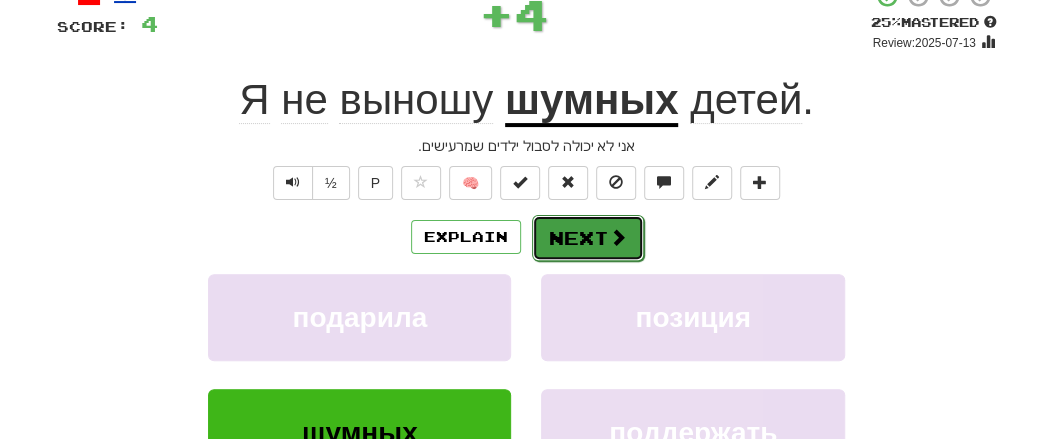 click on "Next" at bounding box center (588, 238) 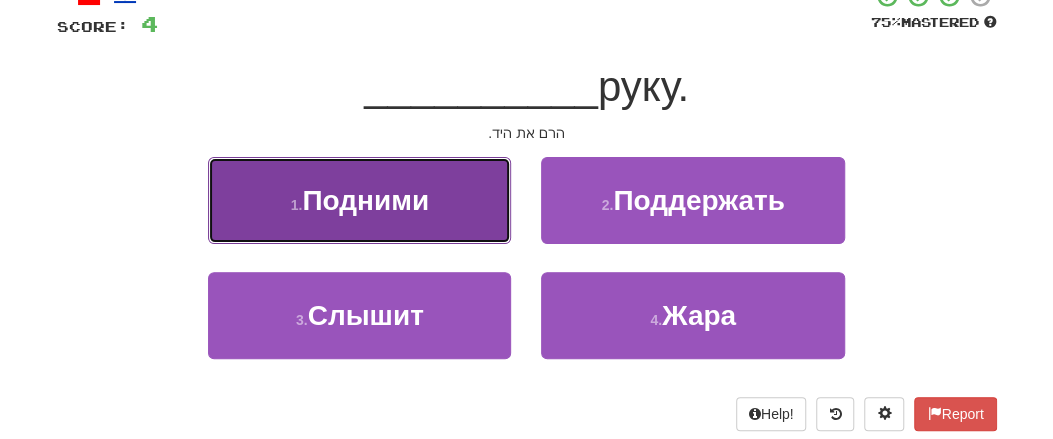 click on "1 .  Подними" at bounding box center [359, 200] 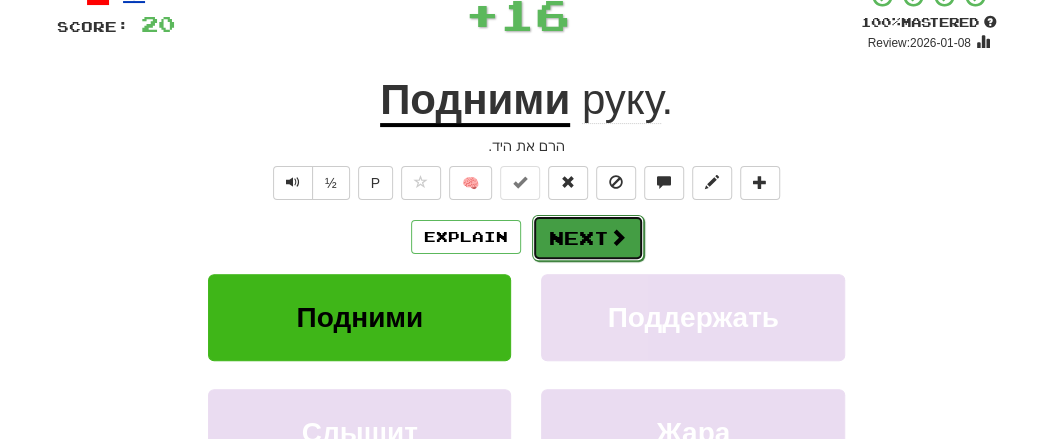 click on "Next" at bounding box center (588, 238) 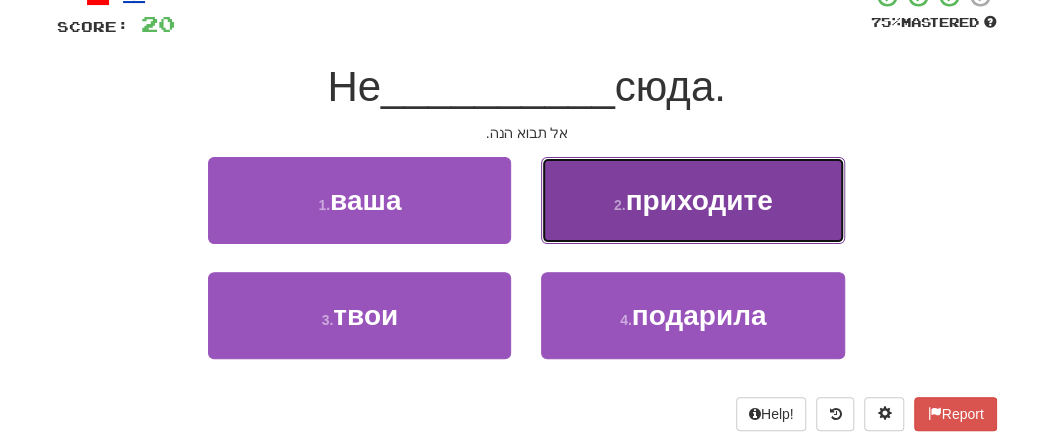 click on "приходите" at bounding box center [698, 200] 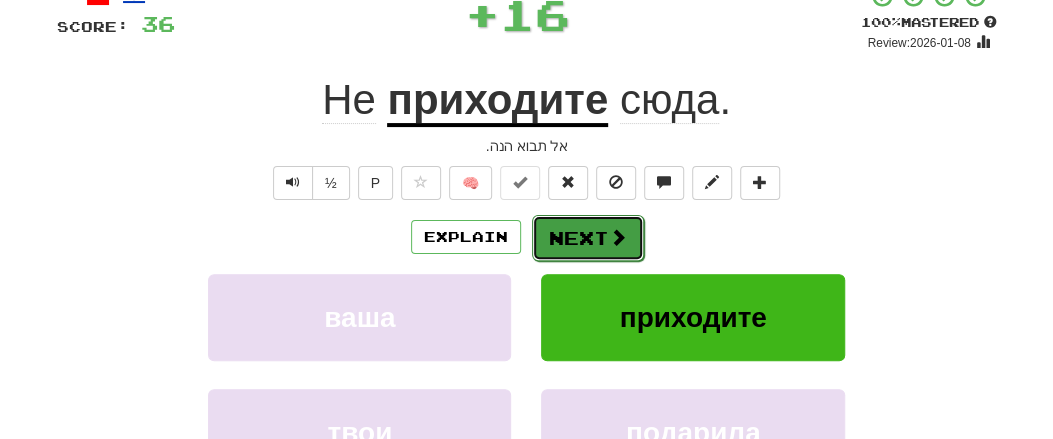 click on "Next" at bounding box center (588, 238) 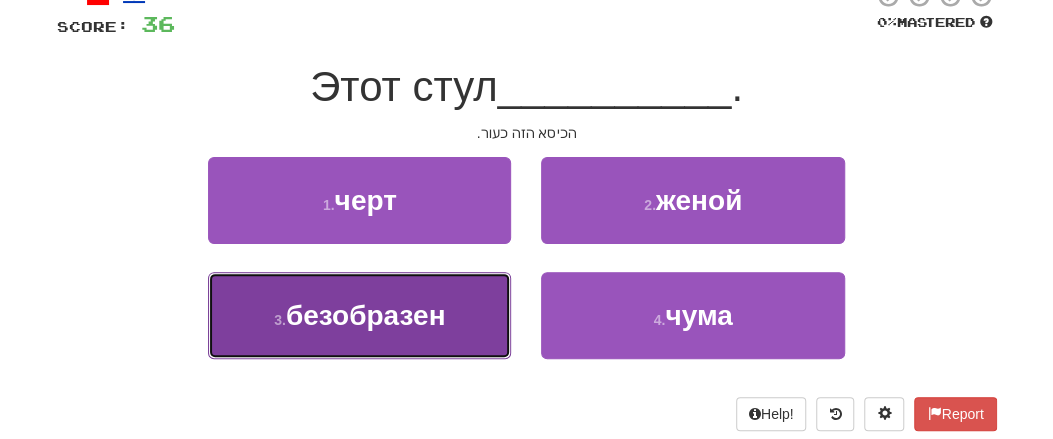 click on "безобразен" at bounding box center [366, 315] 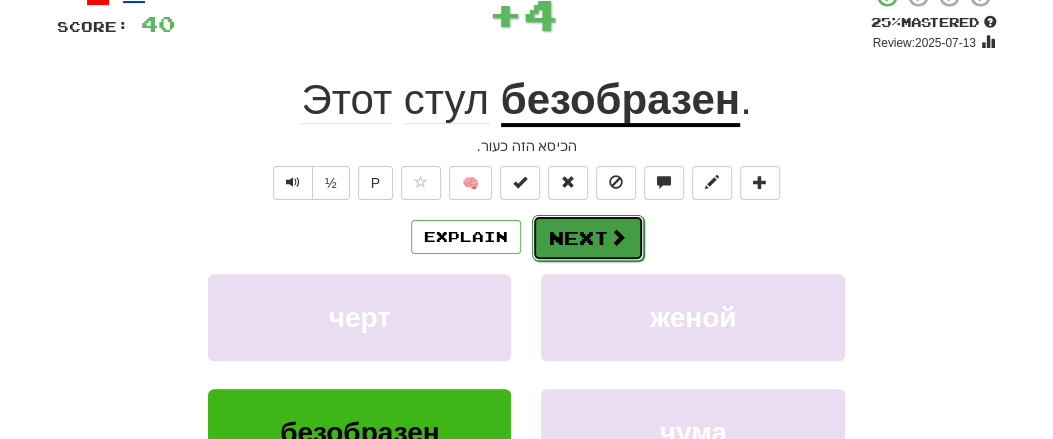 click on "Next" at bounding box center [588, 238] 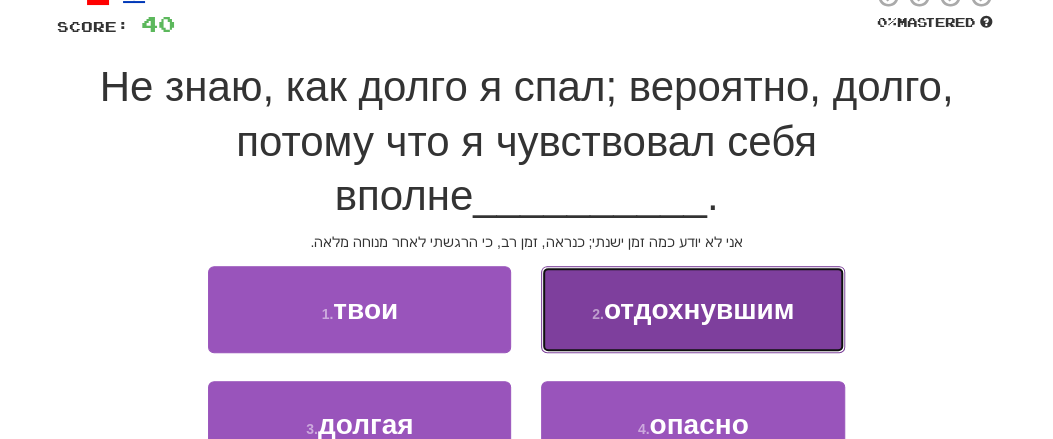 click on "2 .  отдохнувшим" at bounding box center (692, 309) 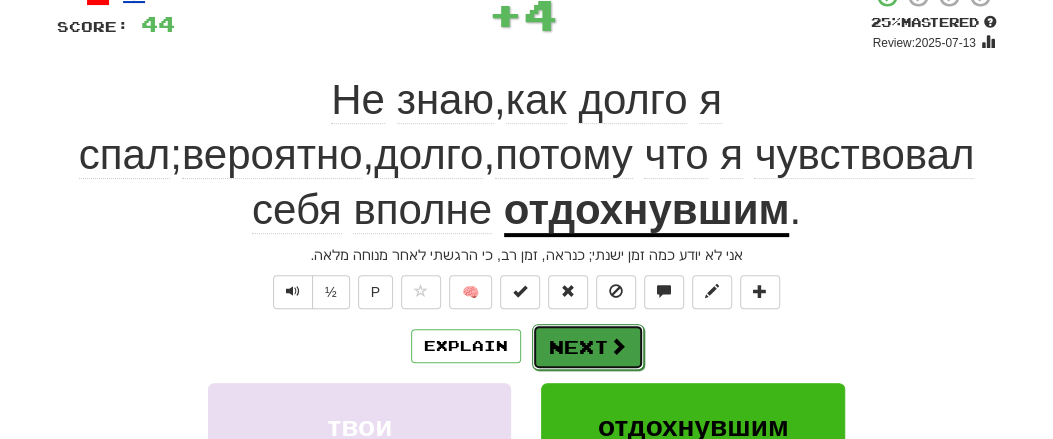 click on "Next" at bounding box center (588, 347) 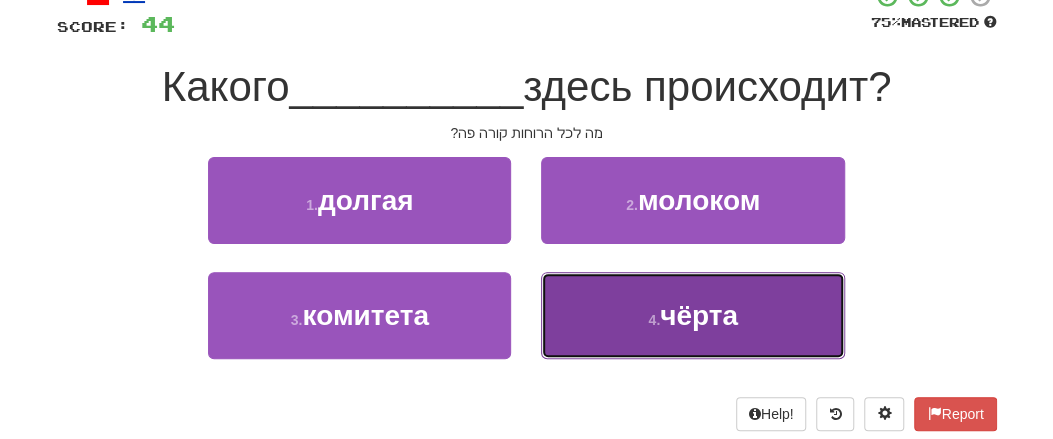 click on "4 .  чёрта" at bounding box center (692, 315) 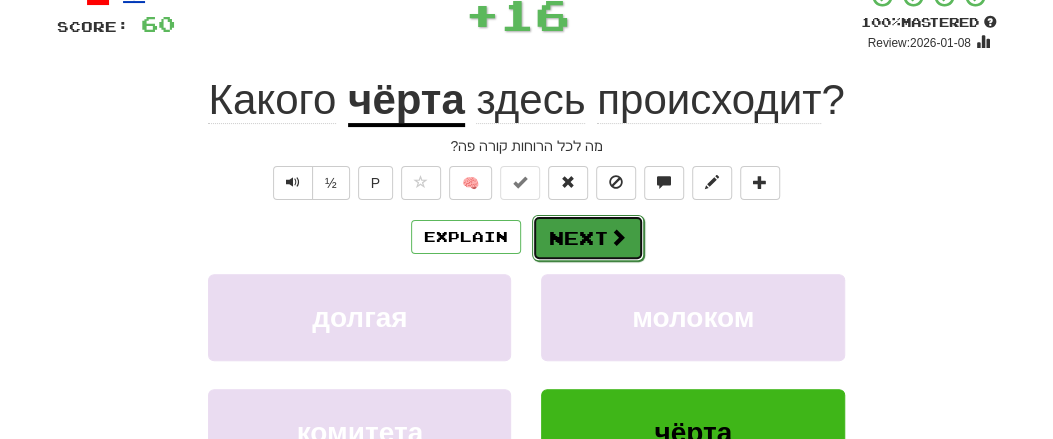click on "Next" at bounding box center [588, 238] 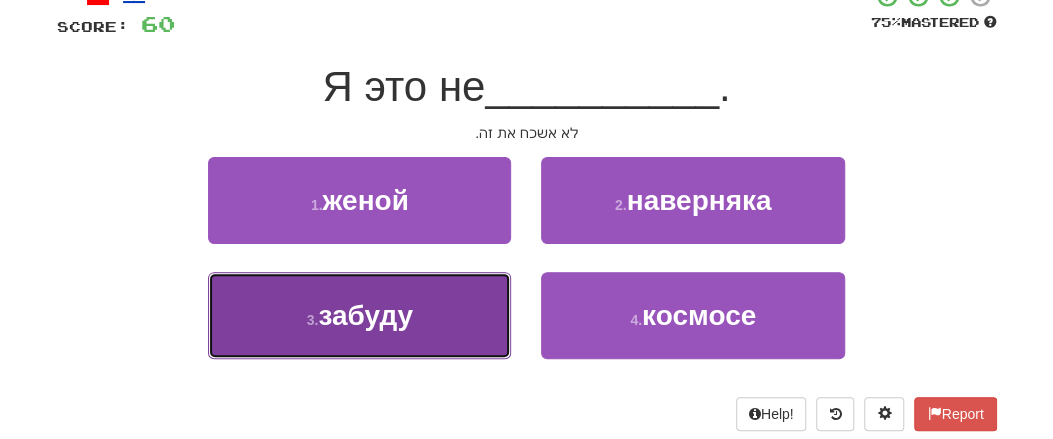 click on "3 .  забуду" at bounding box center [359, 315] 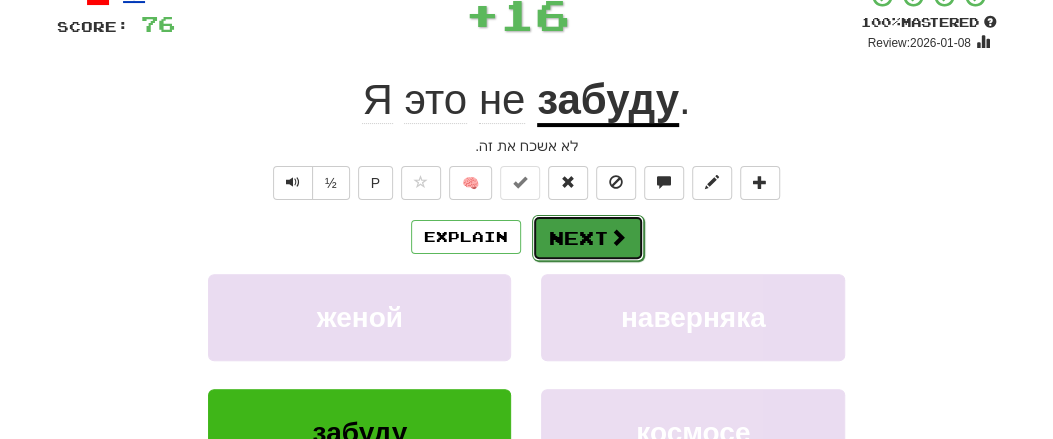 click on "Next" at bounding box center [588, 238] 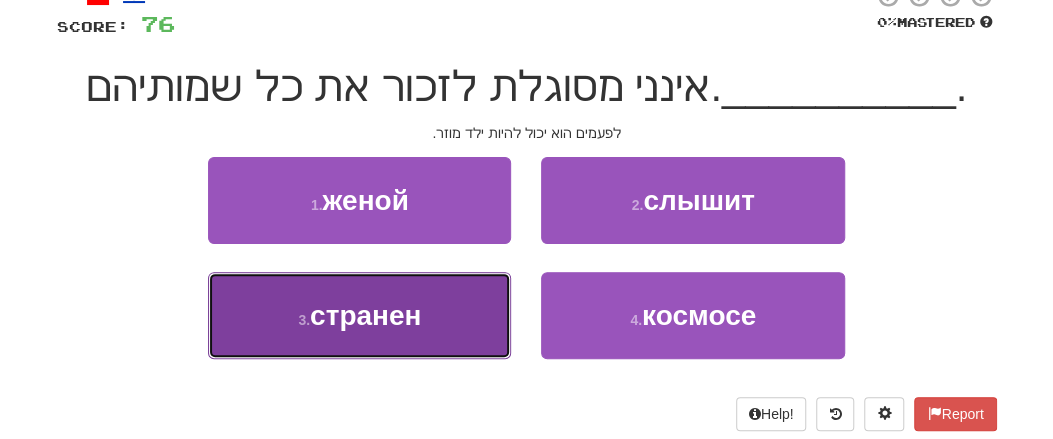 click on "странен" at bounding box center [365, 315] 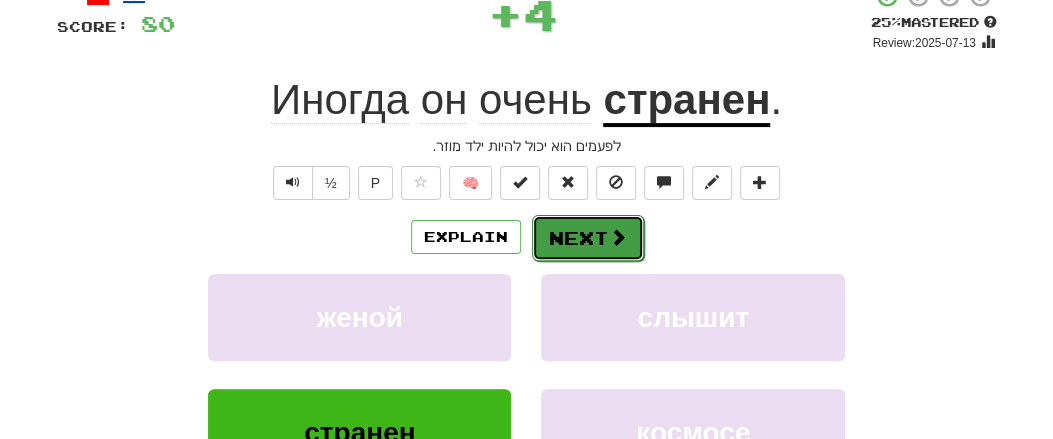 click on "Next" at bounding box center [588, 238] 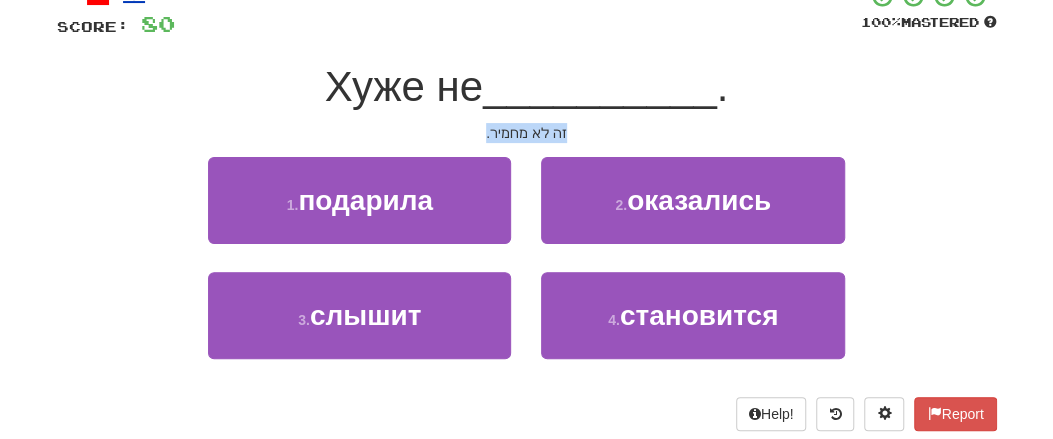 drag, startPoint x: 475, startPoint y: 135, endPoint x: 631, endPoint y: 134, distance: 156.0032 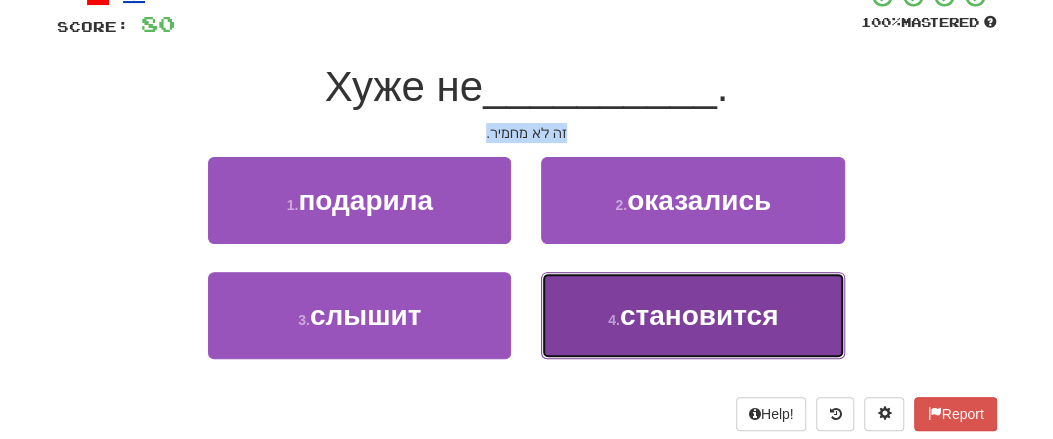 click on "становится" at bounding box center [699, 315] 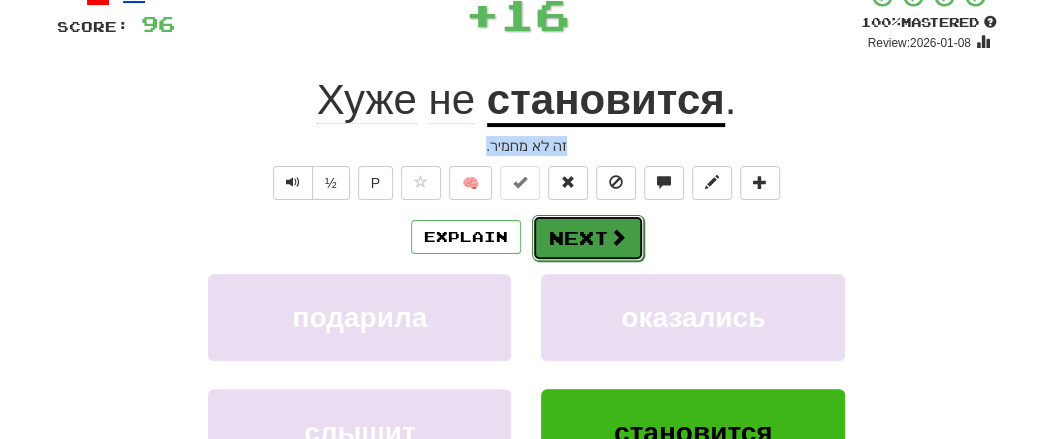 click on "Next" at bounding box center [588, 238] 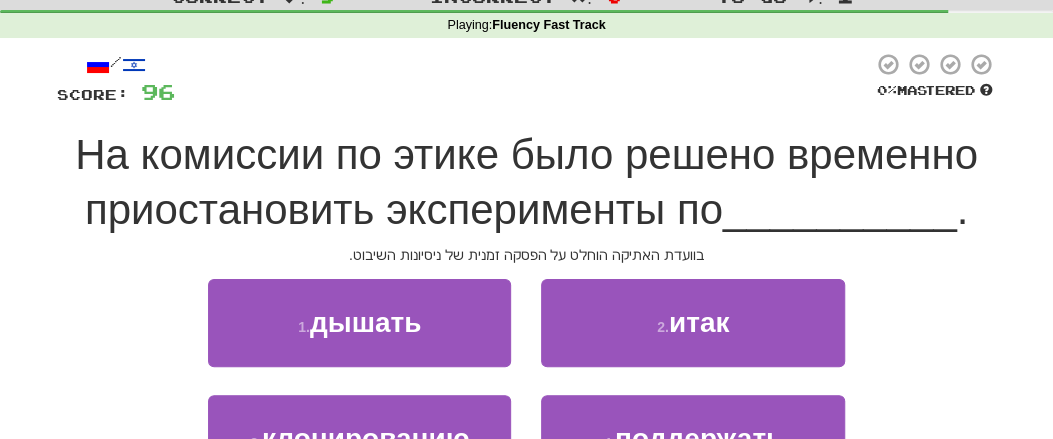 scroll, scrollTop: 208, scrollLeft: 0, axis: vertical 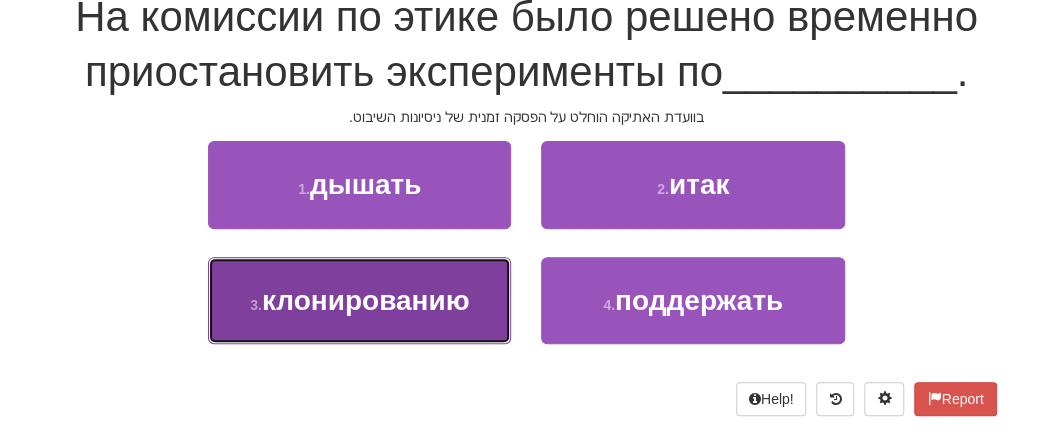 click on "клонированию" at bounding box center (366, 300) 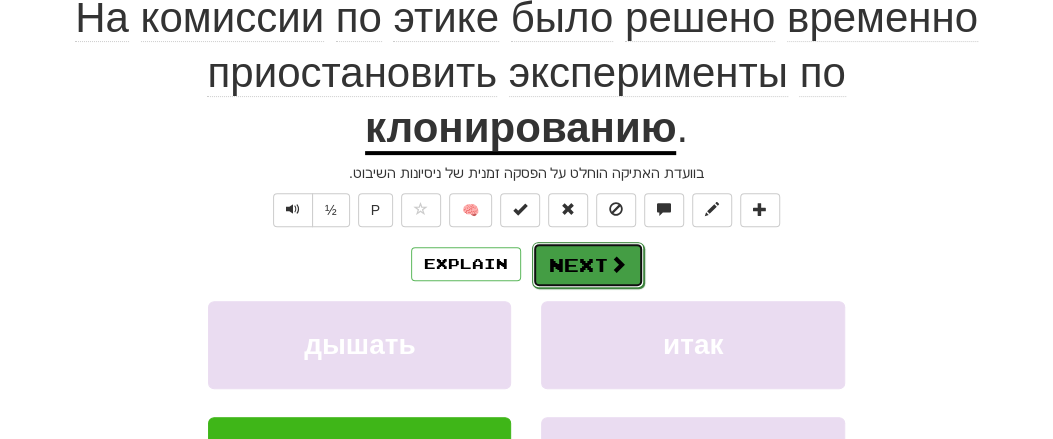 click on "Next" at bounding box center (588, 265) 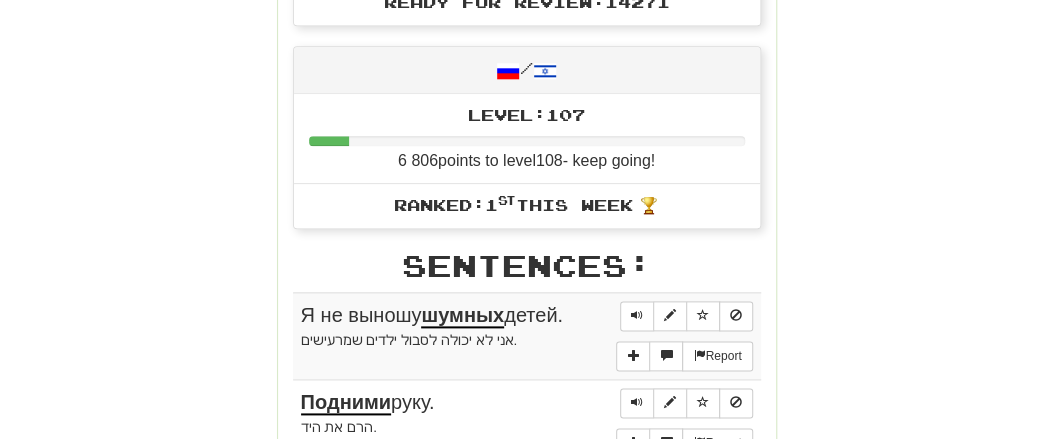 scroll, scrollTop: 932, scrollLeft: 0, axis: vertical 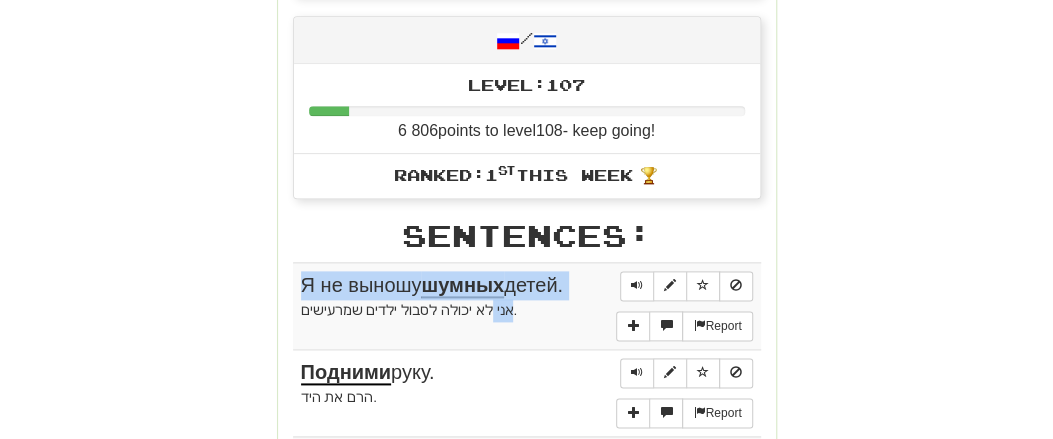 drag, startPoint x: 276, startPoint y: 265, endPoint x: 472, endPoint y: 327, distance: 205.57237 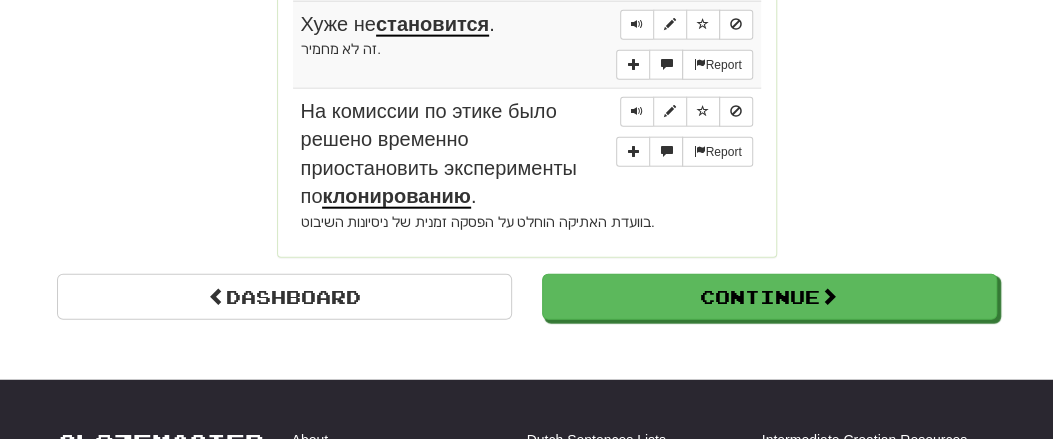 scroll, scrollTop: 1972, scrollLeft: 0, axis: vertical 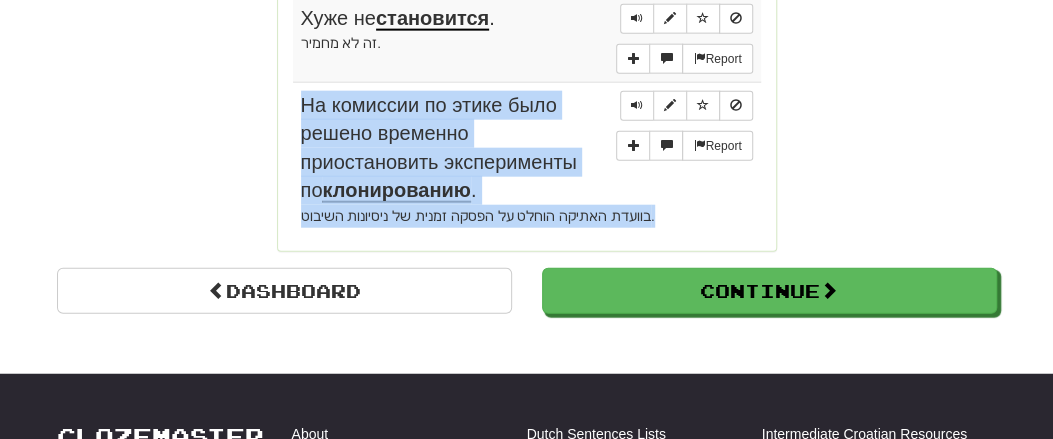 click on "בוועדת האתיקה הוחלט על הפסקה זמנית של ניסיונות השיבוט." at bounding box center [527, 216] 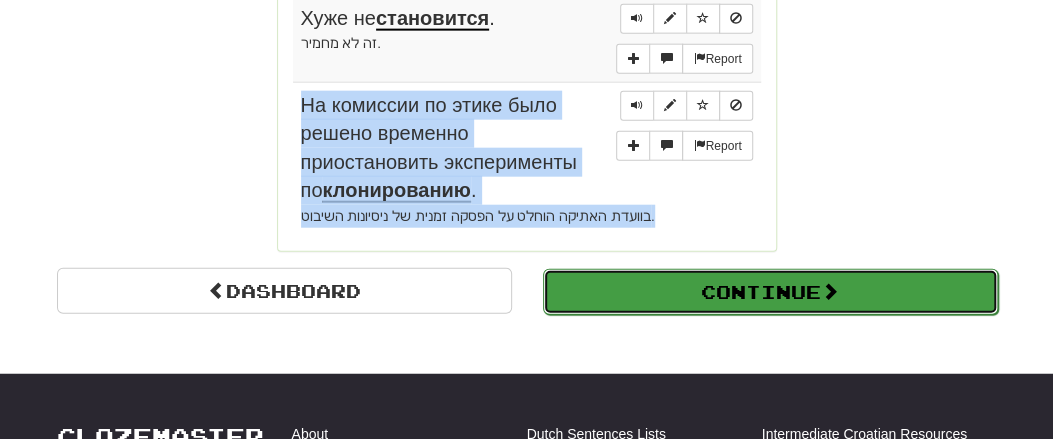 click on "Continue" at bounding box center (770, 292) 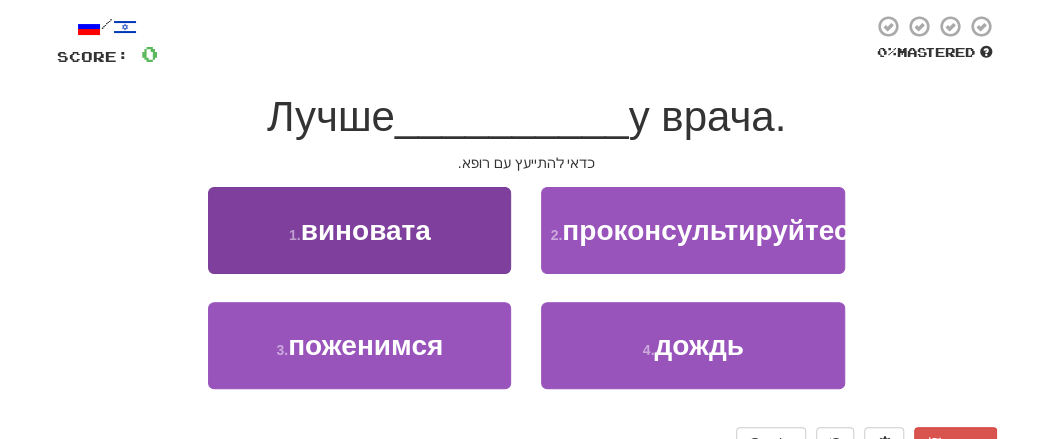 scroll, scrollTop: 71, scrollLeft: 0, axis: vertical 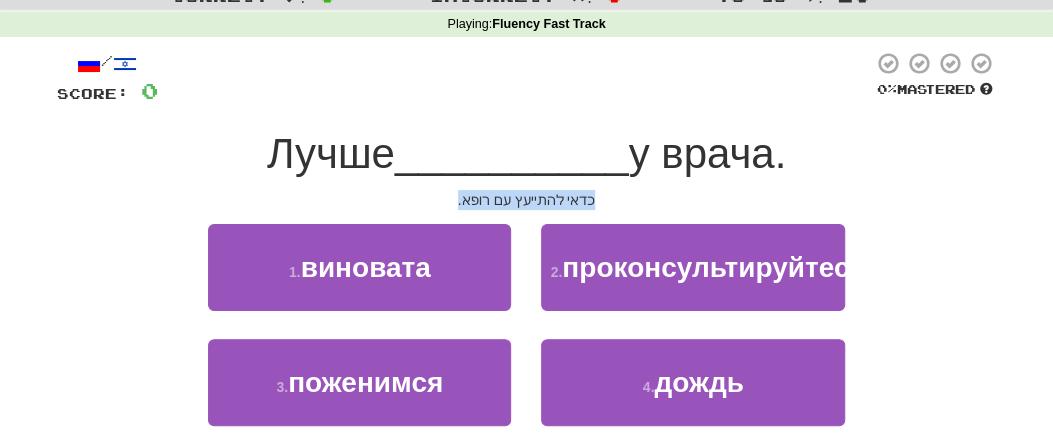 drag, startPoint x: 427, startPoint y: 199, endPoint x: 593, endPoint y: 206, distance: 166.14752 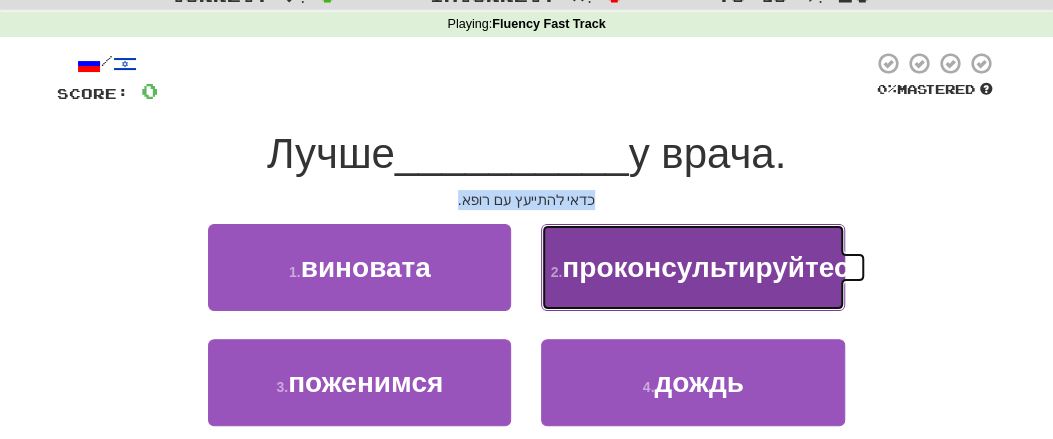 click on "проконсультируйтесь" at bounding box center [714, 267] 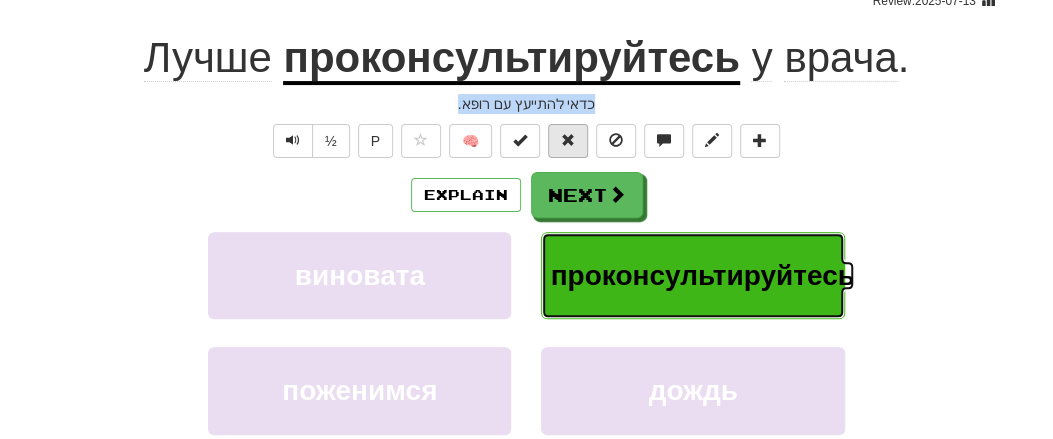 scroll, scrollTop: 208, scrollLeft: 0, axis: vertical 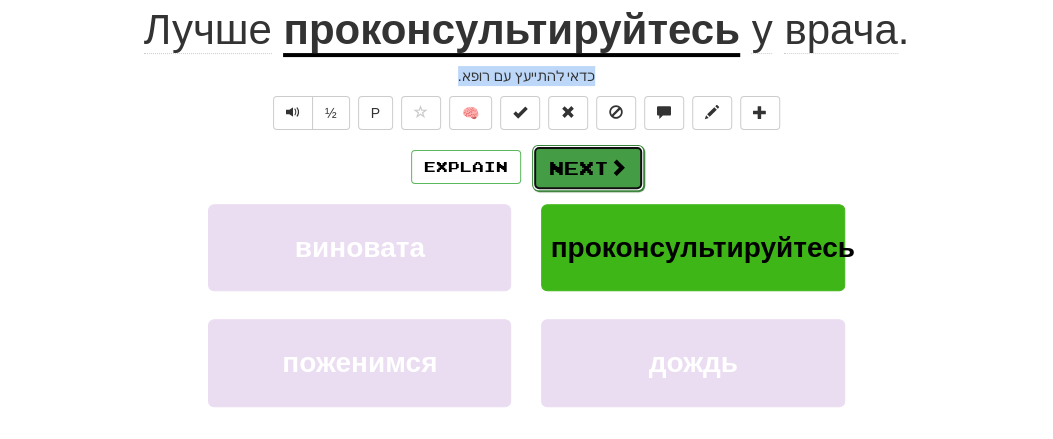 click on "Next" at bounding box center [588, 168] 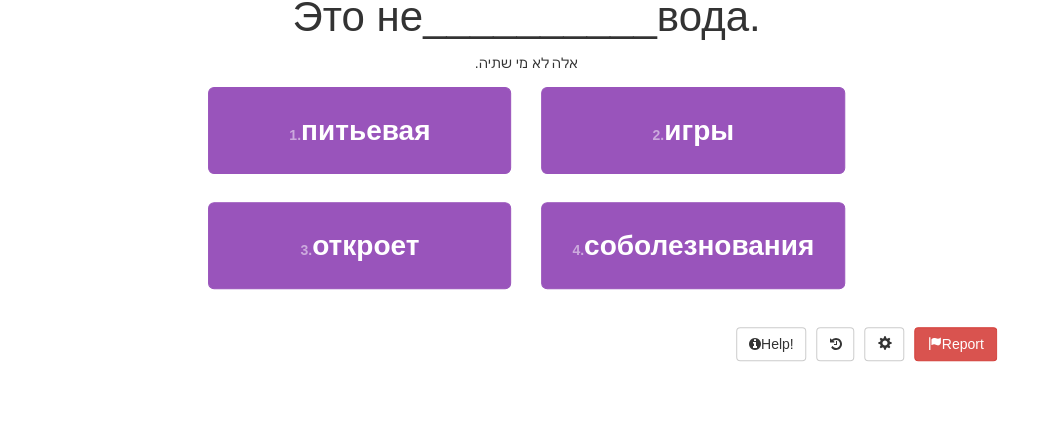 scroll, scrollTop: 195, scrollLeft: 0, axis: vertical 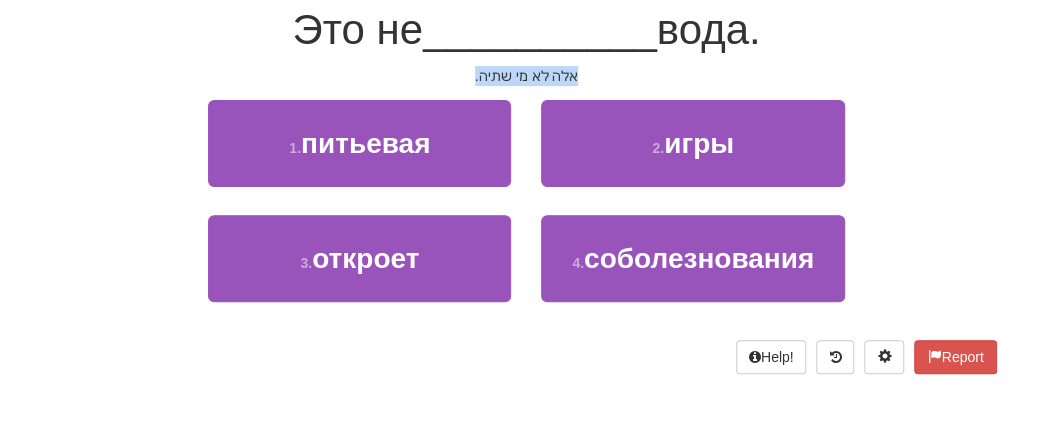 drag, startPoint x: 469, startPoint y: 91, endPoint x: 646, endPoint y: 89, distance: 177.01129 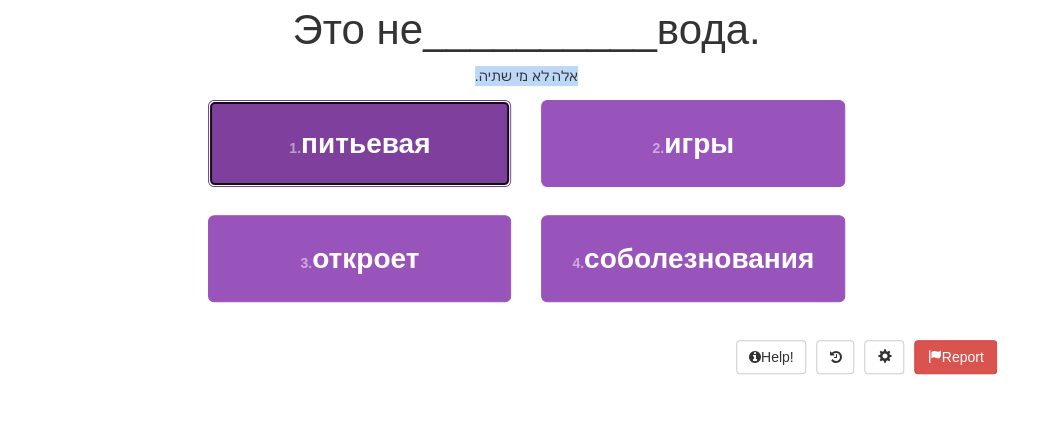 click on "питьевая" at bounding box center [365, 143] 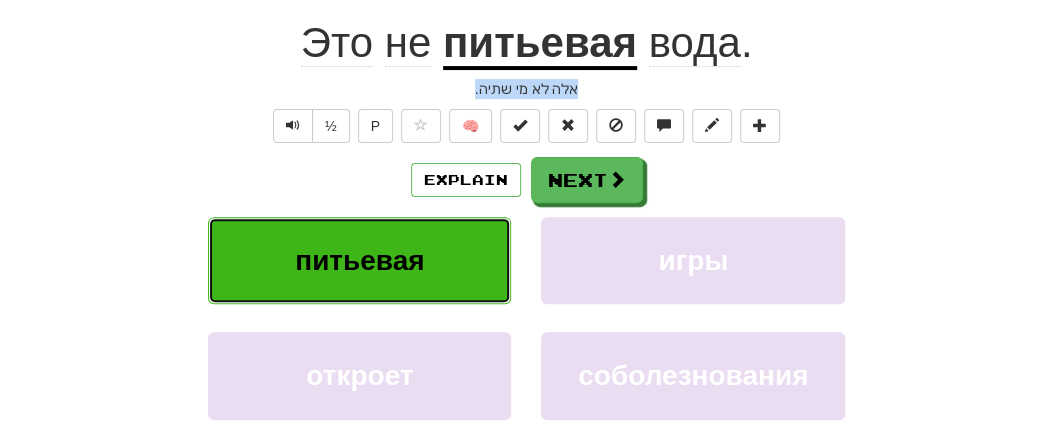 scroll, scrollTop: 208, scrollLeft: 0, axis: vertical 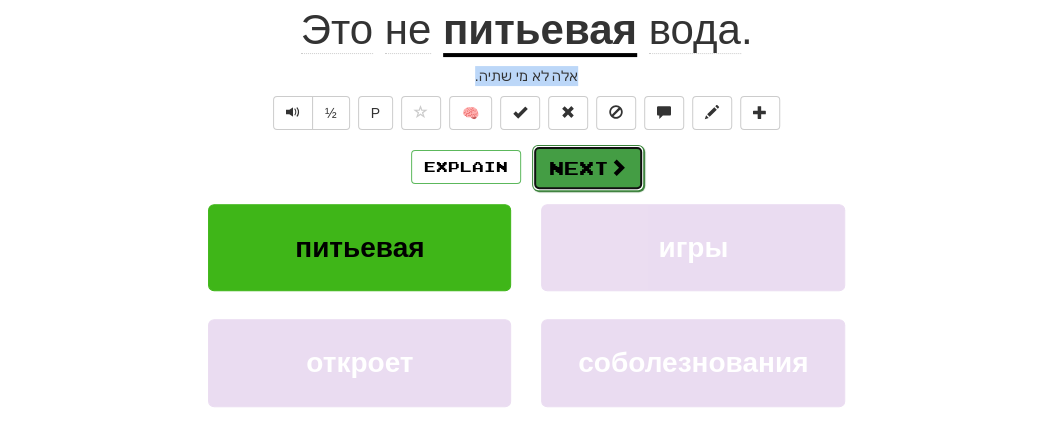 click at bounding box center [618, 167] 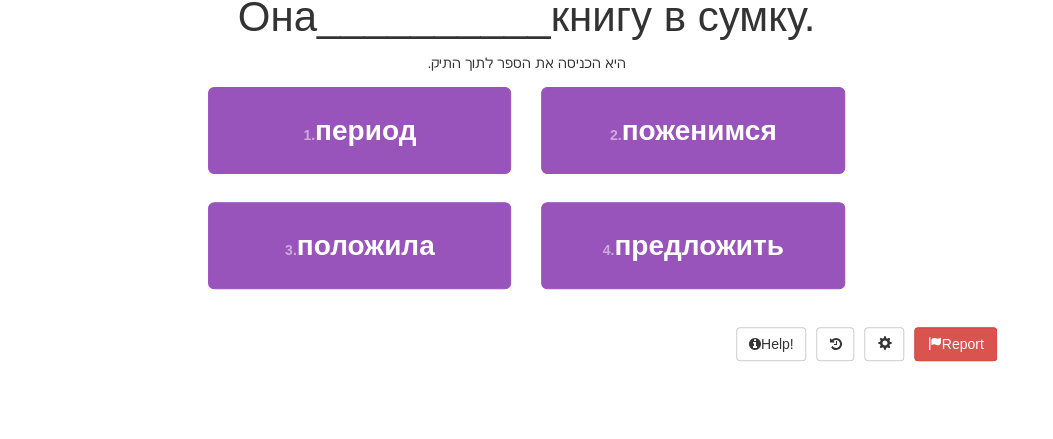 scroll, scrollTop: 195, scrollLeft: 0, axis: vertical 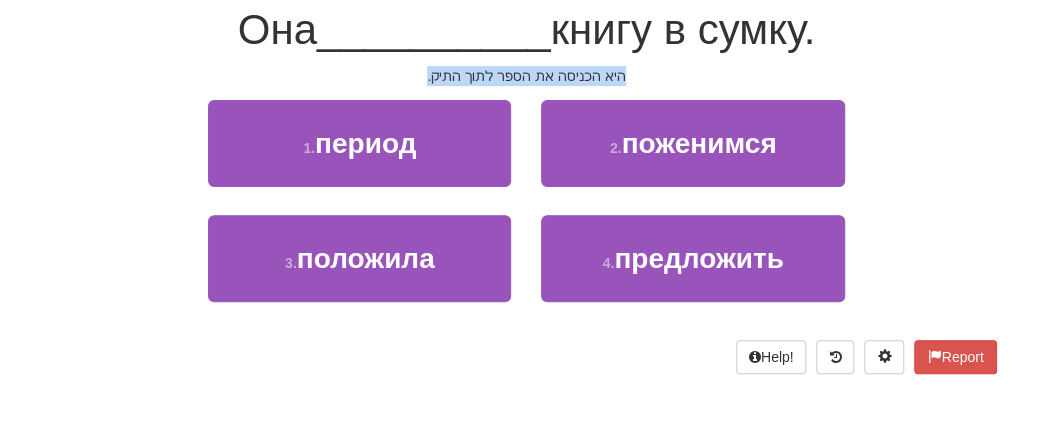 drag, startPoint x: 425, startPoint y: 77, endPoint x: 648, endPoint y: 77, distance: 223 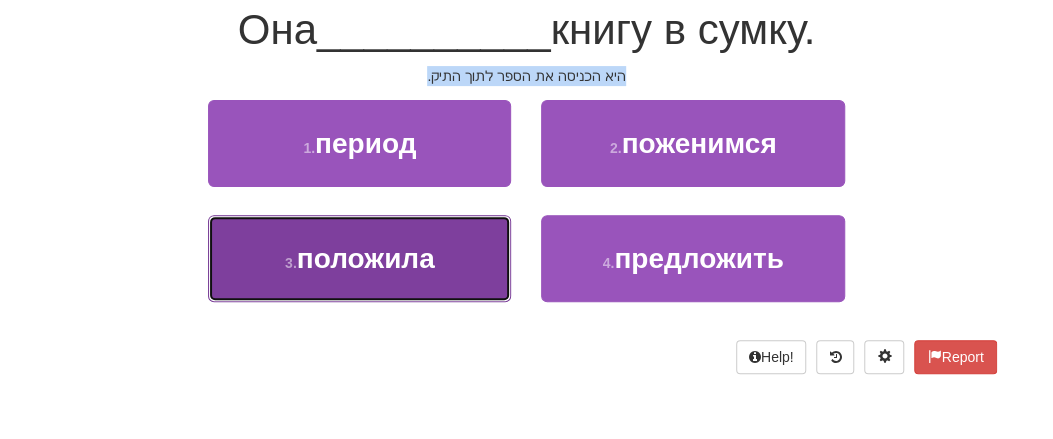 click on "положила" at bounding box center [366, 258] 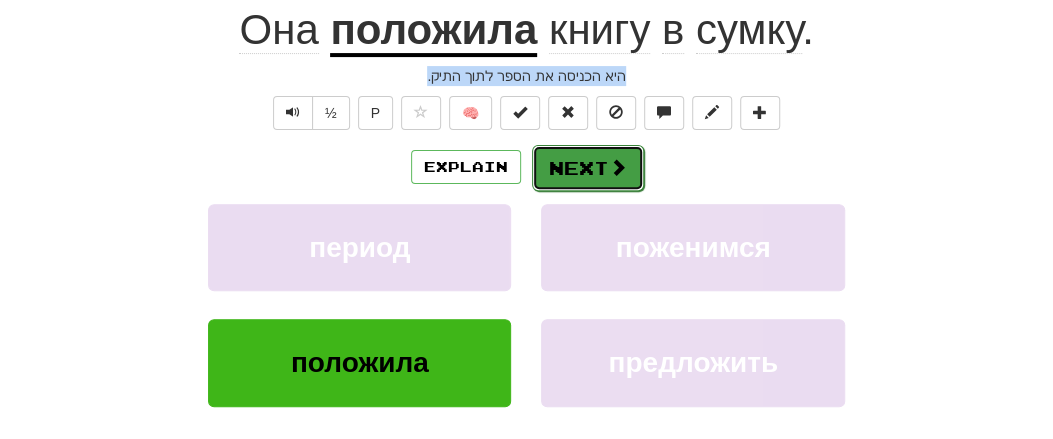 click on "Next" at bounding box center (588, 168) 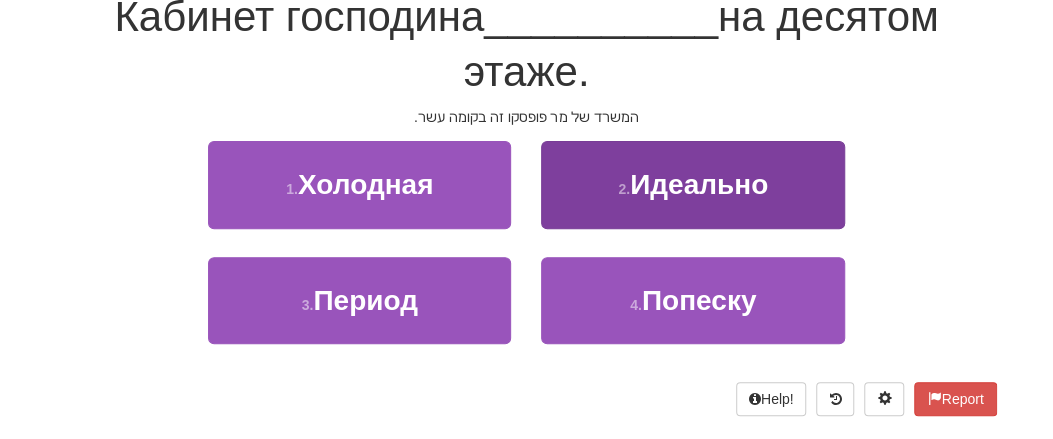 scroll, scrollTop: 195, scrollLeft: 0, axis: vertical 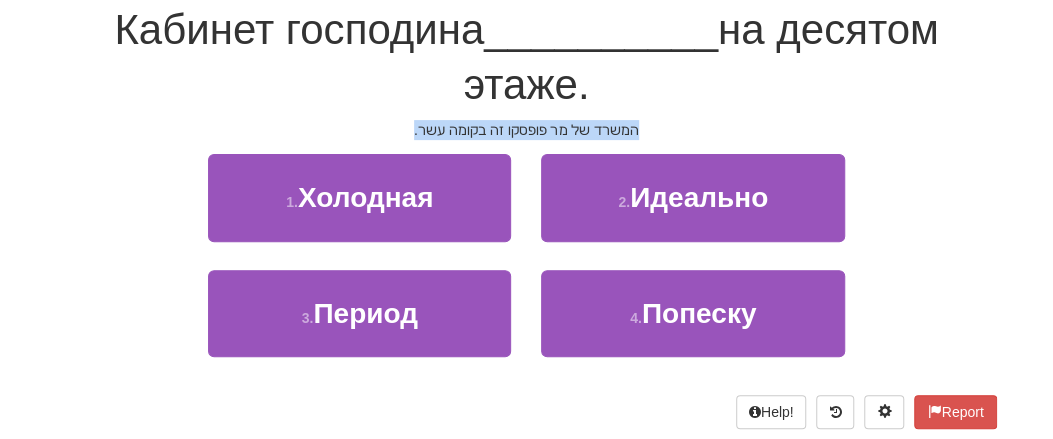 drag, startPoint x: 410, startPoint y: 132, endPoint x: 678, endPoint y: 131, distance: 268.00186 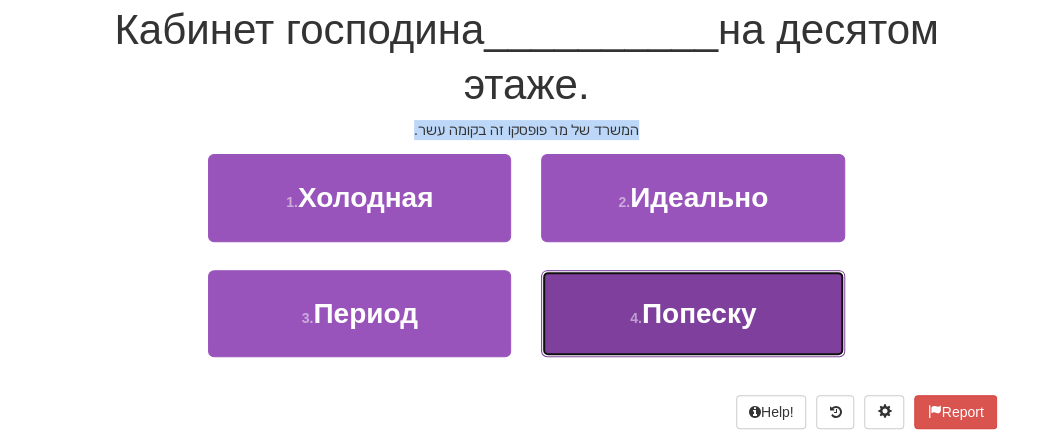 click on "4 .  Попеску" at bounding box center [692, 313] 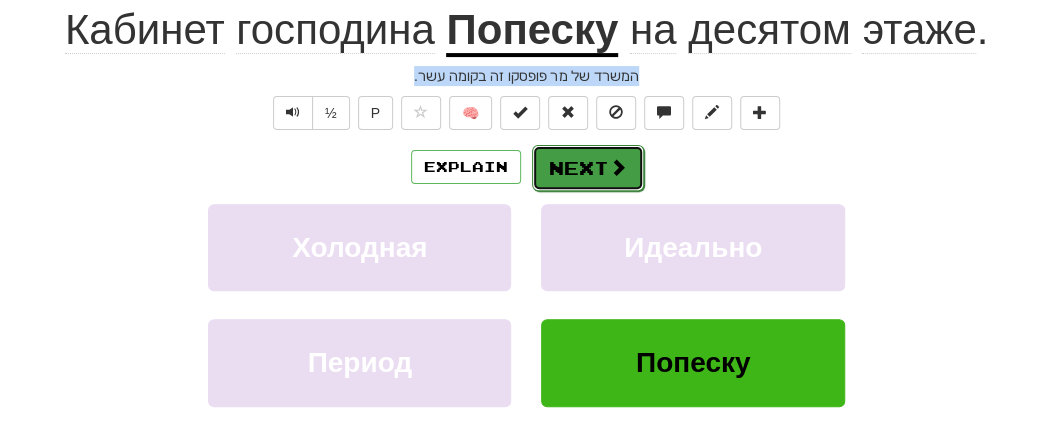 click on "Next" at bounding box center (588, 168) 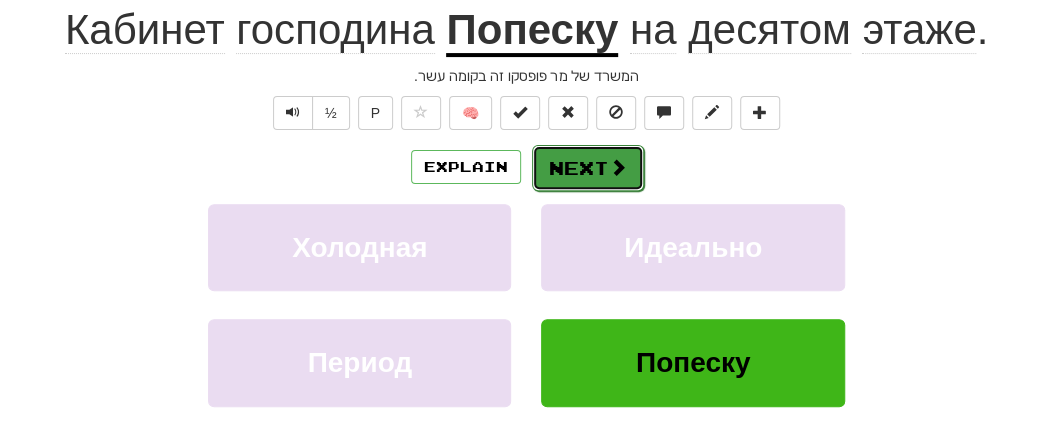 scroll, scrollTop: 195, scrollLeft: 0, axis: vertical 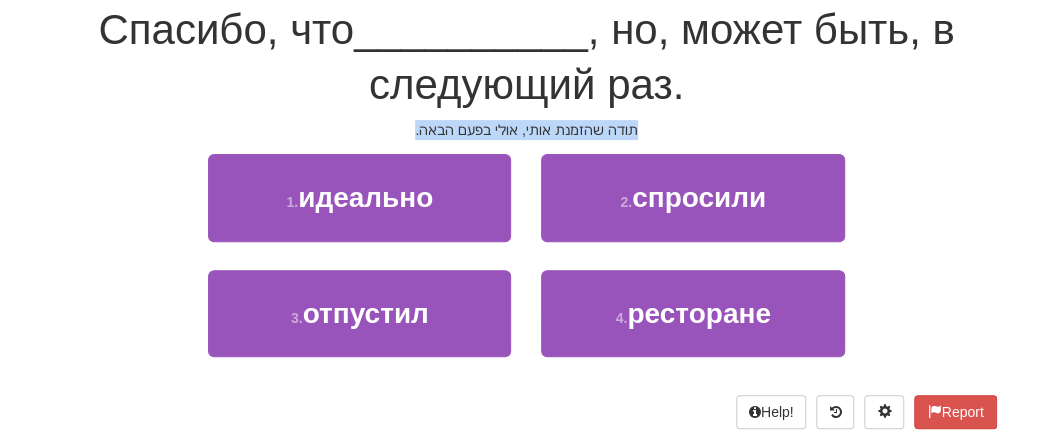 drag, startPoint x: 400, startPoint y: 127, endPoint x: 732, endPoint y: 135, distance: 332.09637 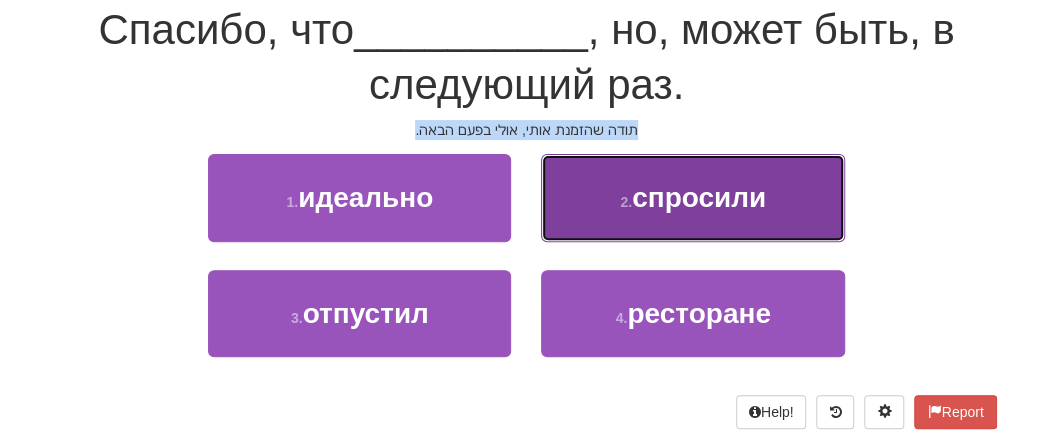 click on "спросили" at bounding box center (699, 197) 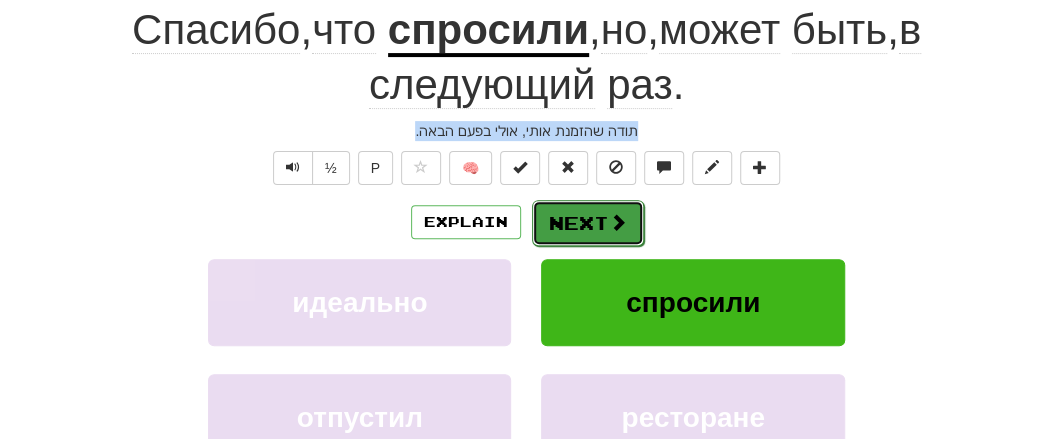 click on "Next" at bounding box center [588, 223] 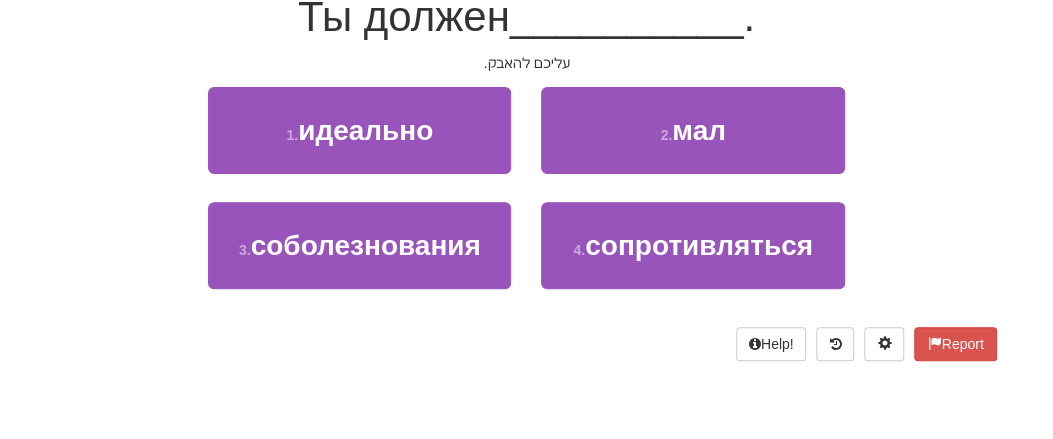 scroll, scrollTop: 195, scrollLeft: 0, axis: vertical 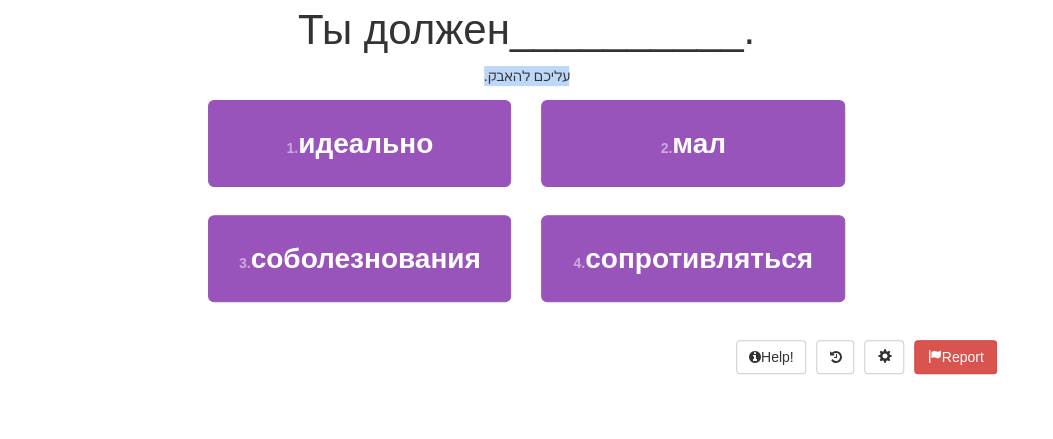 drag, startPoint x: 494, startPoint y: 75, endPoint x: 605, endPoint y: 70, distance: 111.11256 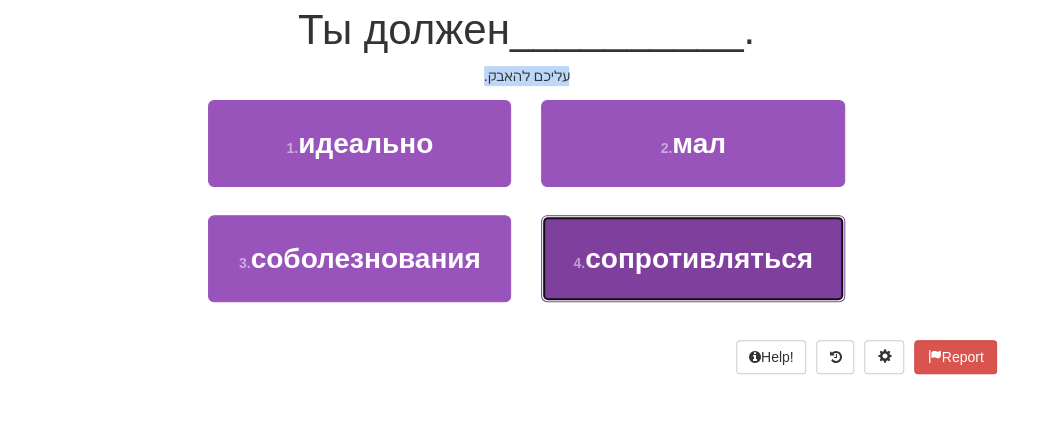 click on "сопротивляться" at bounding box center [699, 258] 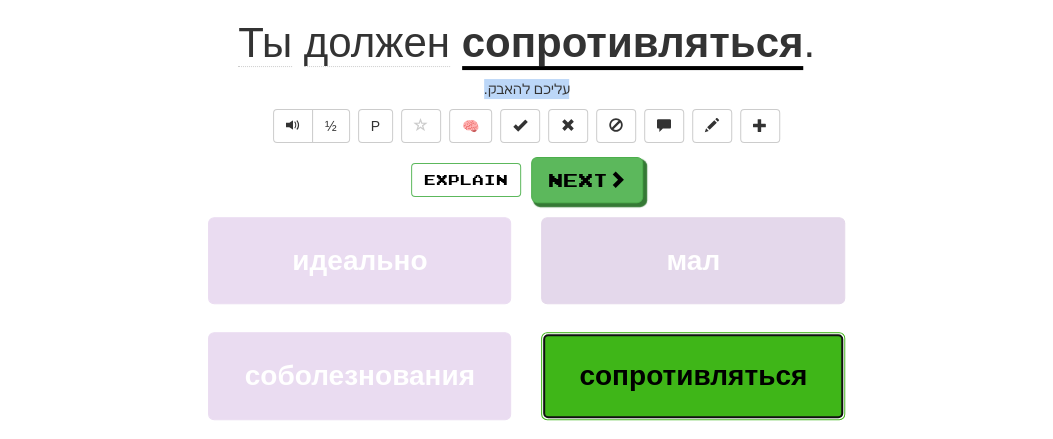 scroll, scrollTop: 208, scrollLeft: 0, axis: vertical 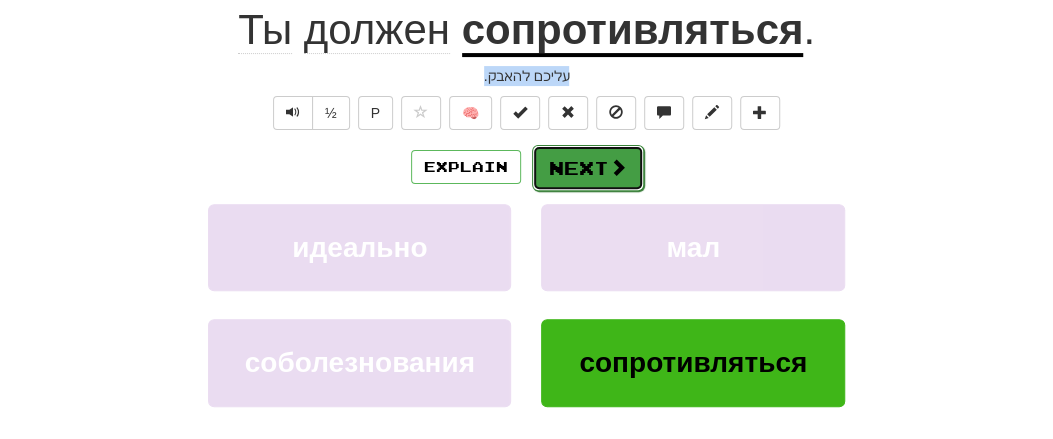 click on "Next" at bounding box center (588, 168) 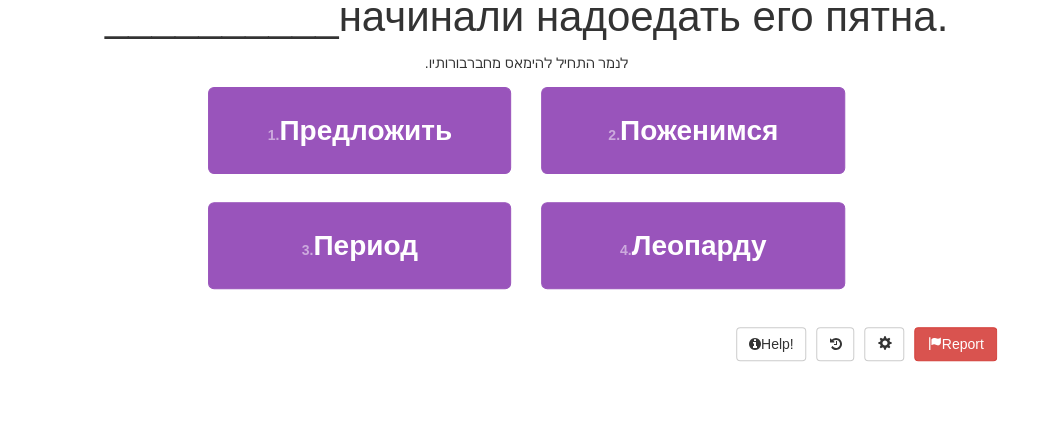 scroll, scrollTop: 195, scrollLeft: 0, axis: vertical 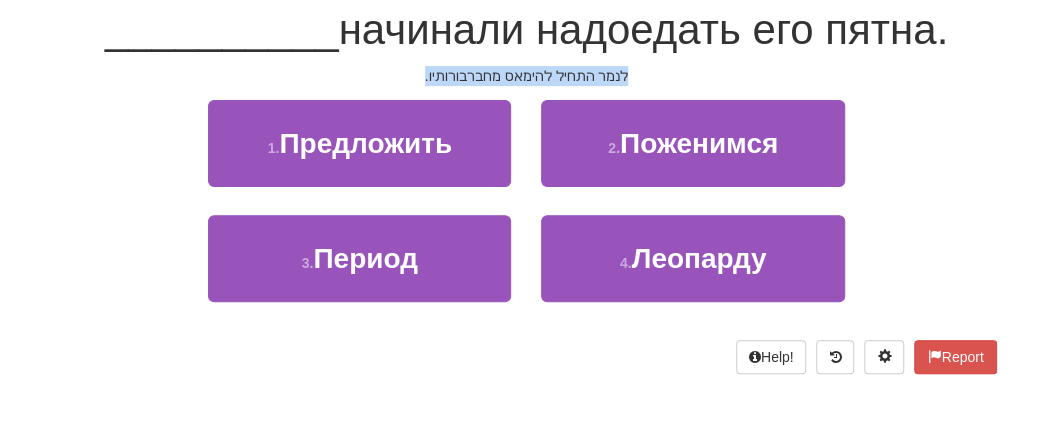 drag, startPoint x: 449, startPoint y: 75, endPoint x: 663, endPoint y: 76, distance: 214.00233 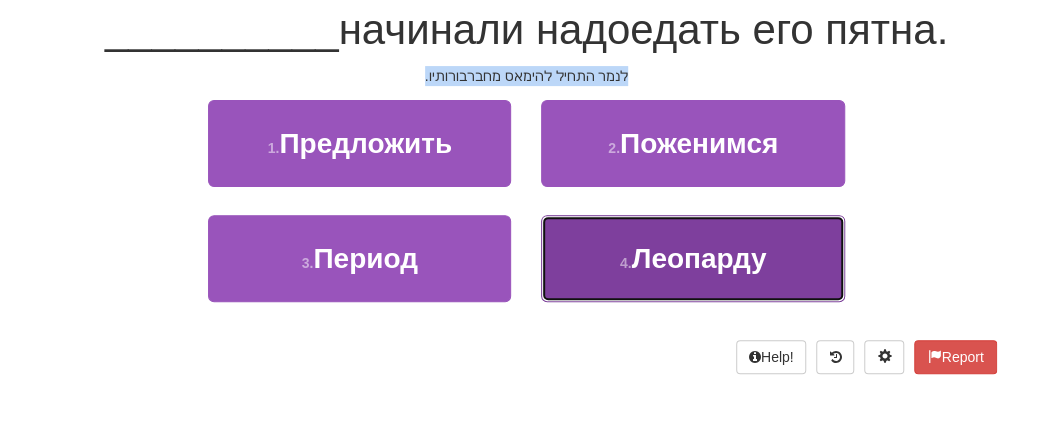 click on "Леопарду" at bounding box center [699, 258] 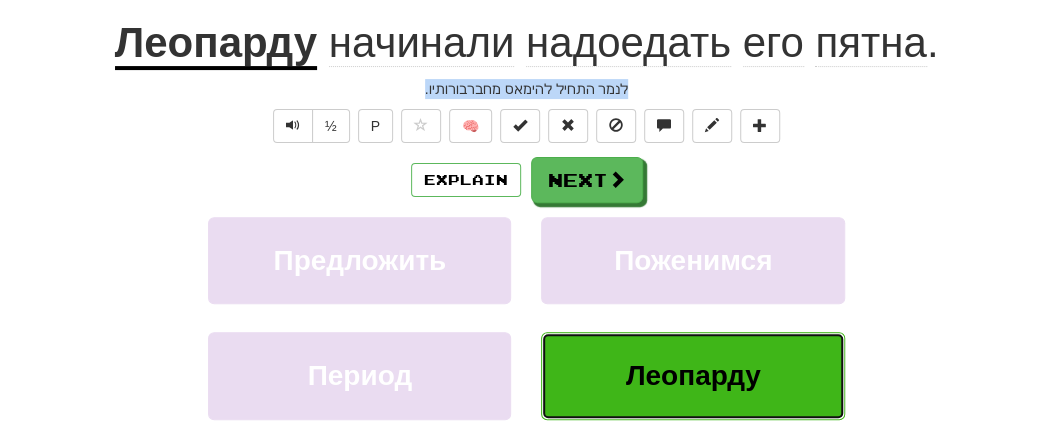scroll, scrollTop: 208, scrollLeft: 0, axis: vertical 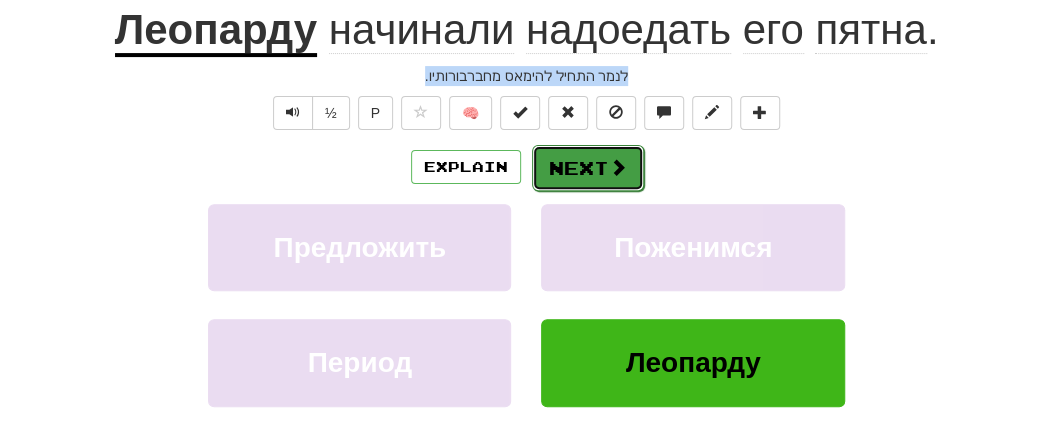 click on "Next" at bounding box center (588, 168) 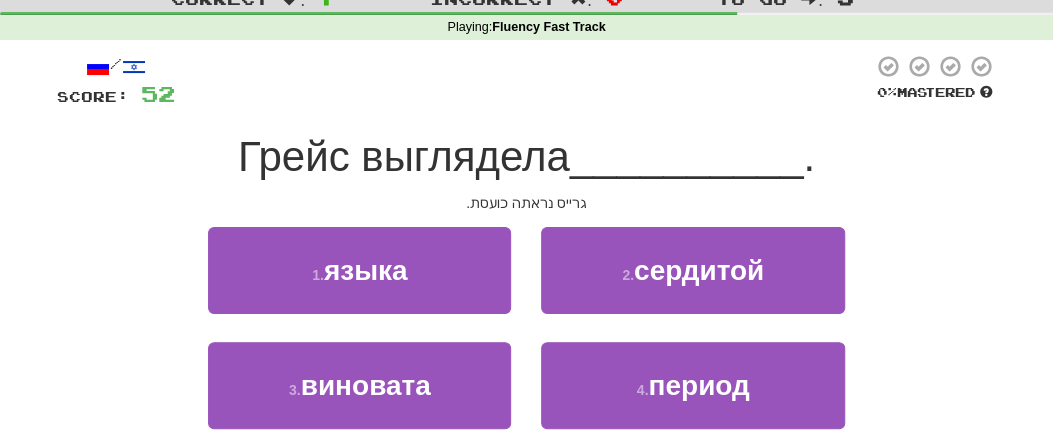 scroll, scrollTop: 104, scrollLeft: 0, axis: vertical 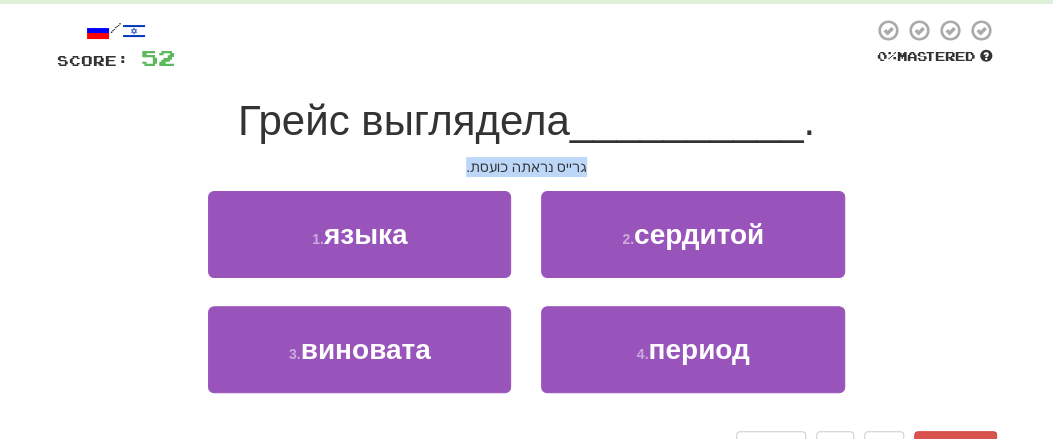 drag, startPoint x: 461, startPoint y: 166, endPoint x: 634, endPoint y: 168, distance: 173.01157 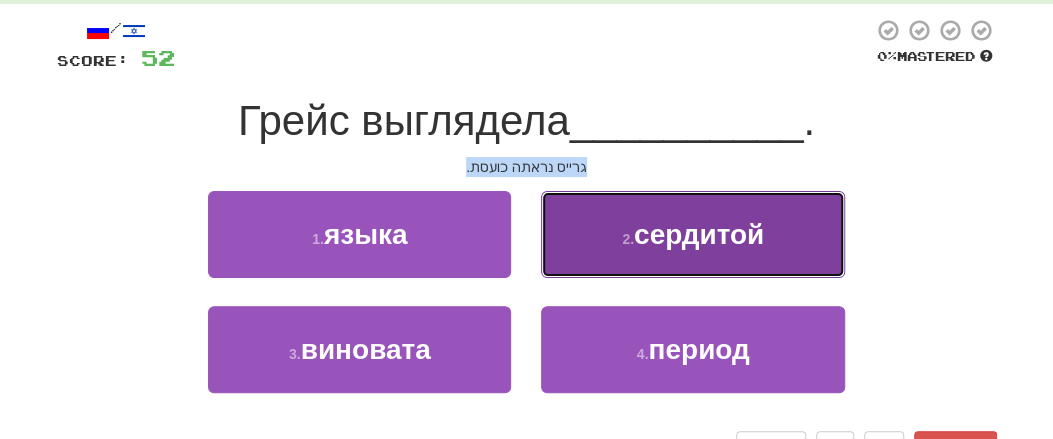 click on "2 .  сердитой" at bounding box center (692, 234) 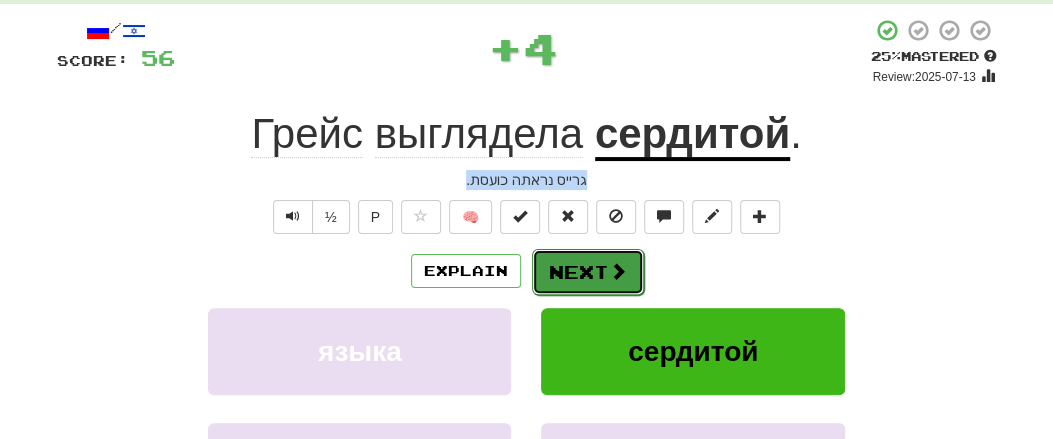 click at bounding box center [618, 271] 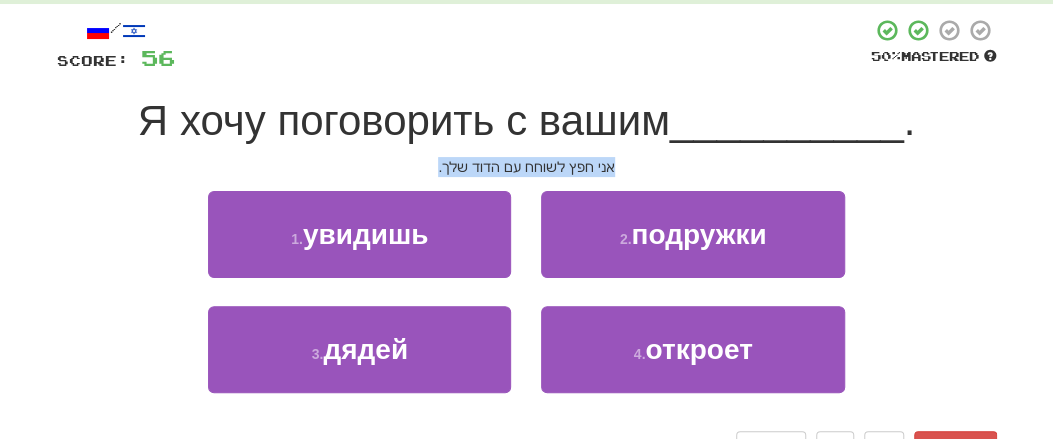 drag, startPoint x: 509, startPoint y: 165, endPoint x: 645, endPoint y: 166, distance: 136.00368 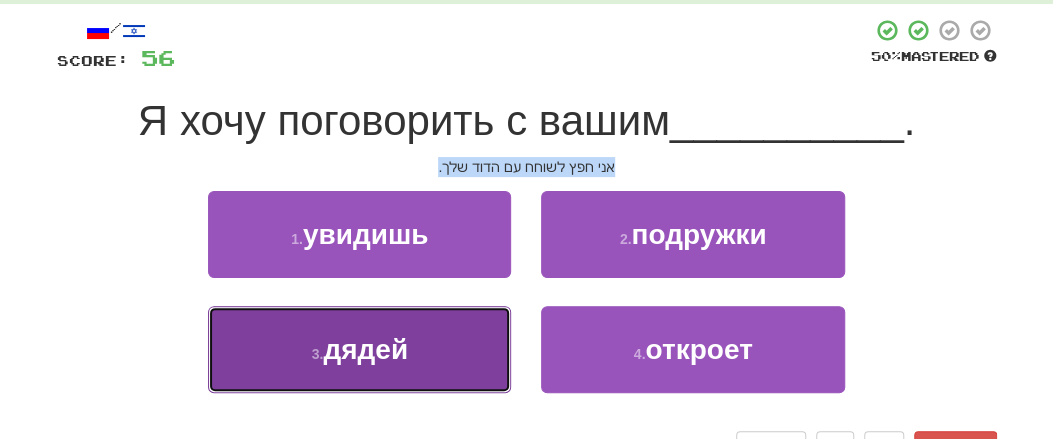 click on "дядей" at bounding box center (365, 349) 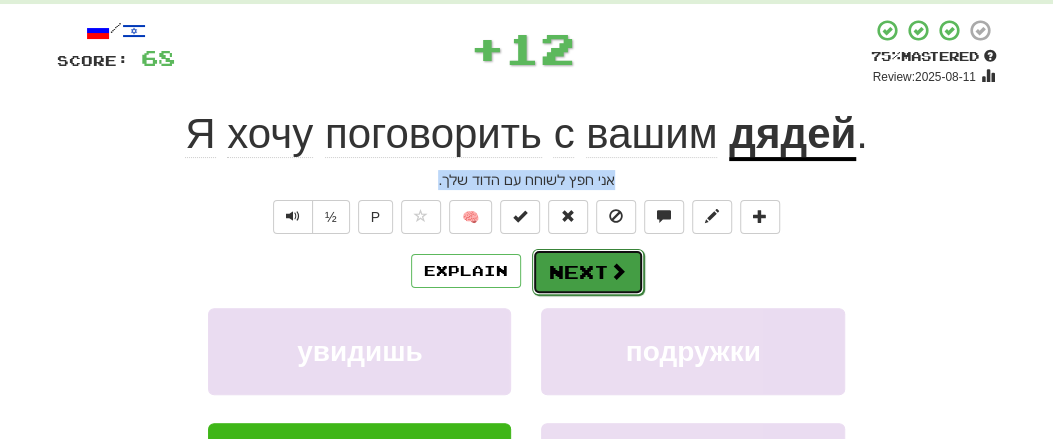 click on "Next" at bounding box center (588, 272) 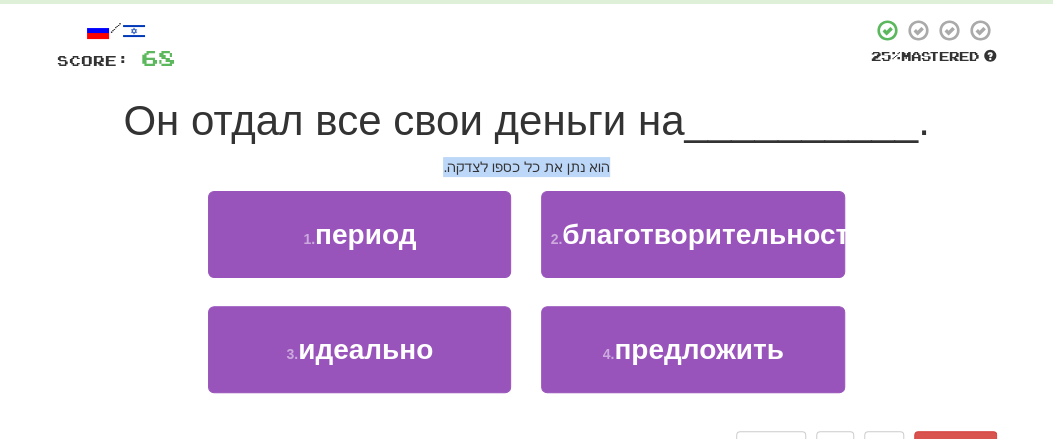 drag, startPoint x: 516, startPoint y: 167, endPoint x: 637, endPoint y: 168, distance: 121.004135 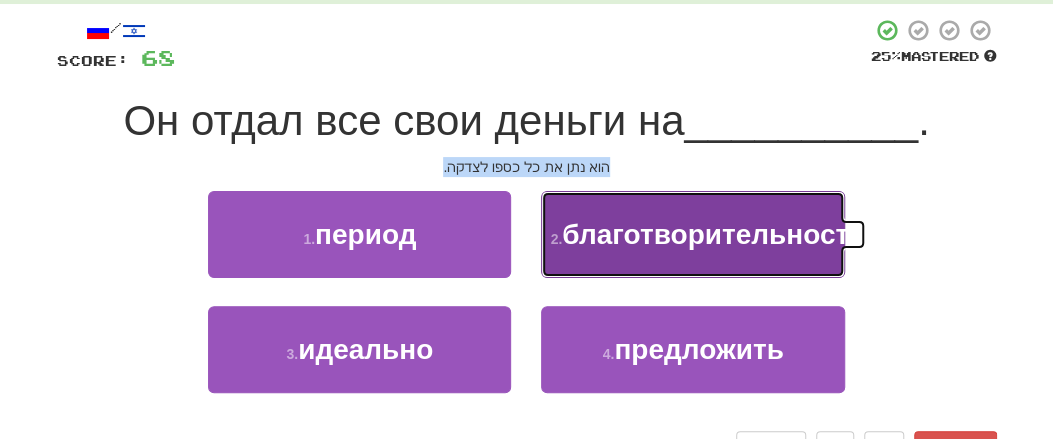 click on "благотворительность" at bounding box center (714, 234) 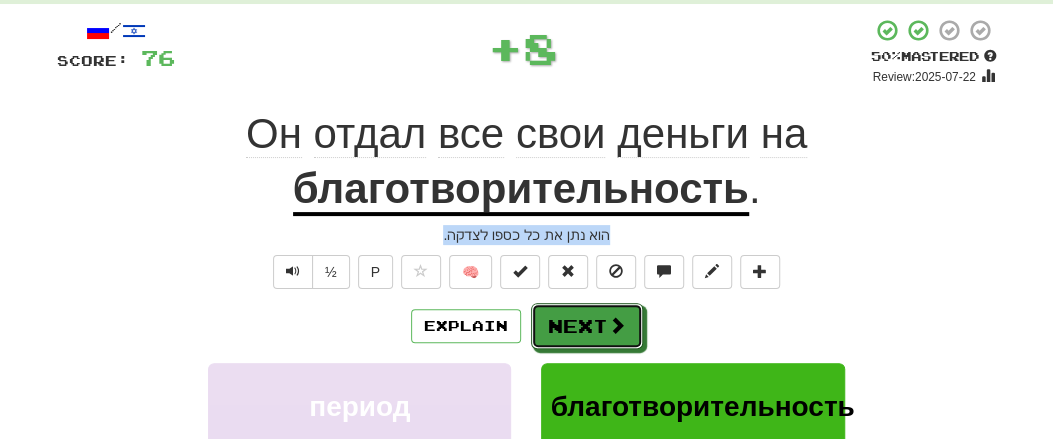 click on "Next" at bounding box center [587, 326] 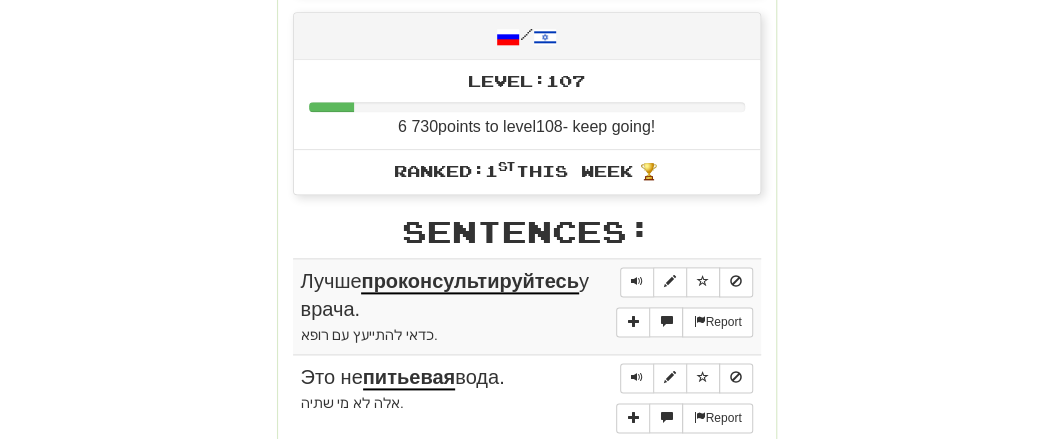 scroll, scrollTop: 1040, scrollLeft: 0, axis: vertical 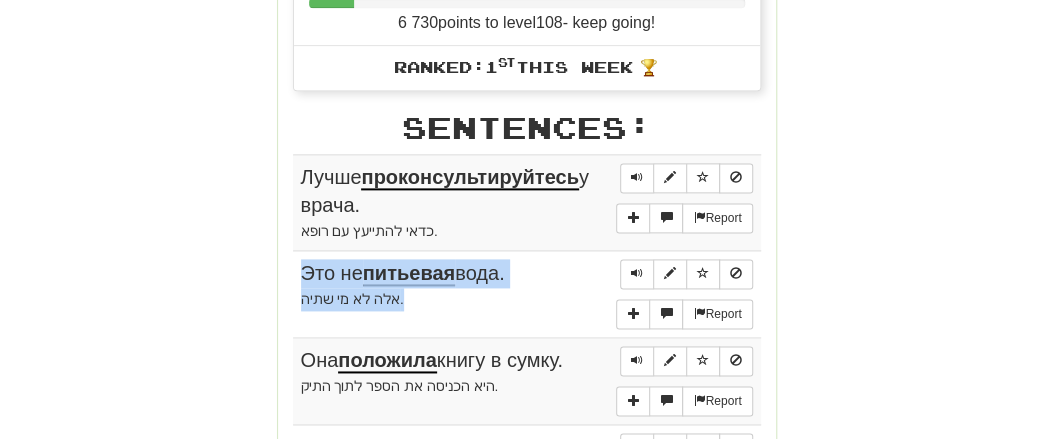 drag, startPoint x: 280, startPoint y: 159, endPoint x: 545, endPoint y: 292, distance: 296.50296 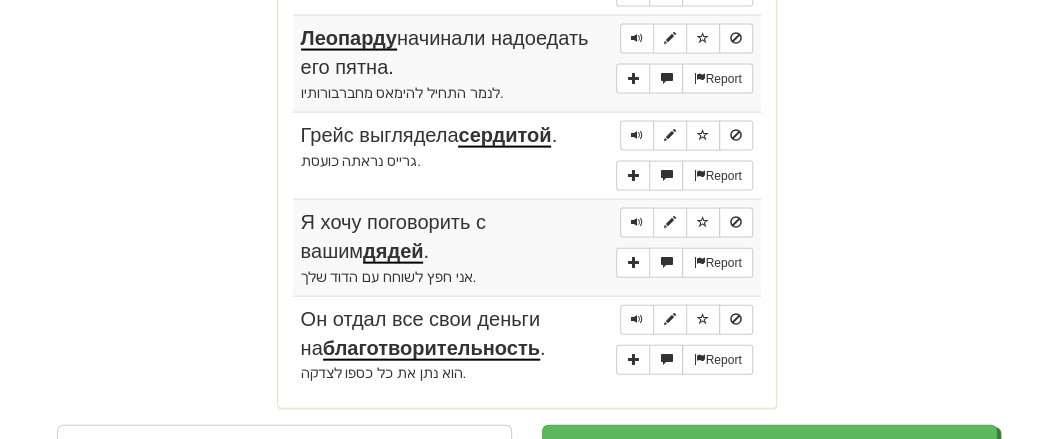 scroll, scrollTop: 1768, scrollLeft: 0, axis: vertical 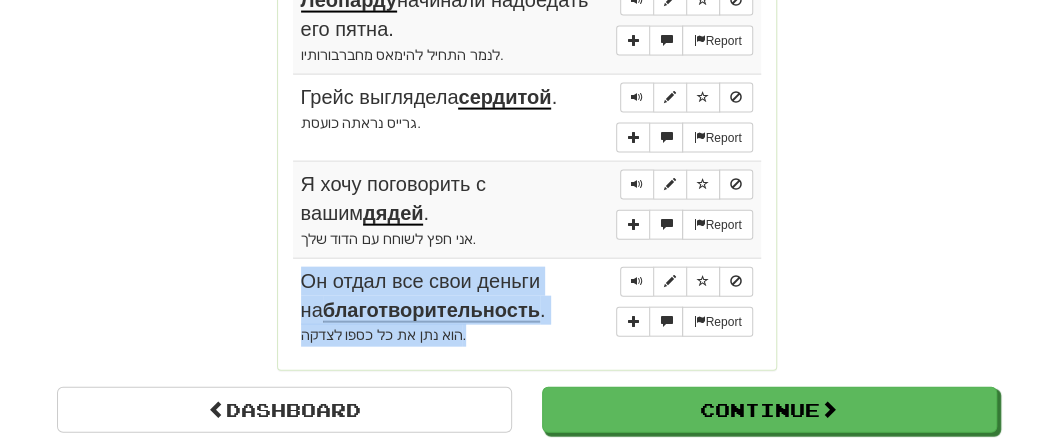click on "הוא נתן את כל כספו לצדקה." at bounding box center [527, 335] 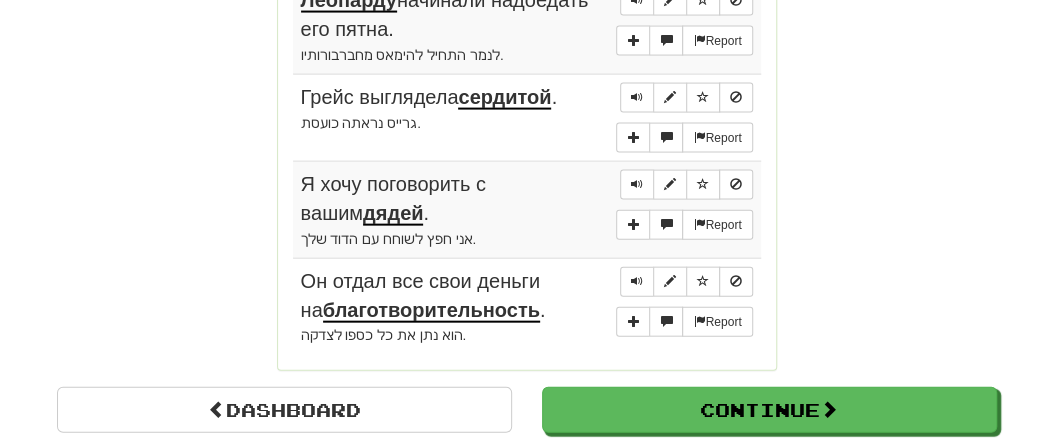 drag, startPoint x: 83, startPoint y: 169, endPoint x: 100, endPoint y: 162, distance: 18.384777 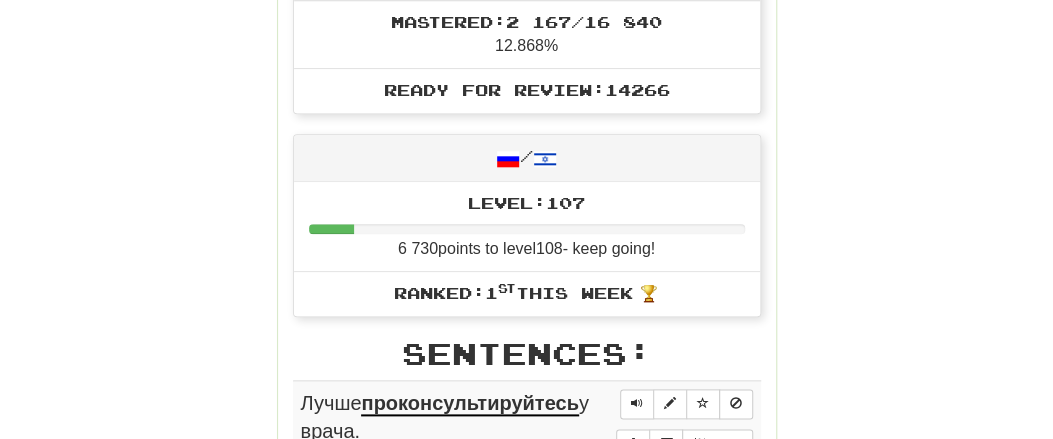 scroll, scrollTop: 728, scrollLeft: 0, axis: vertical 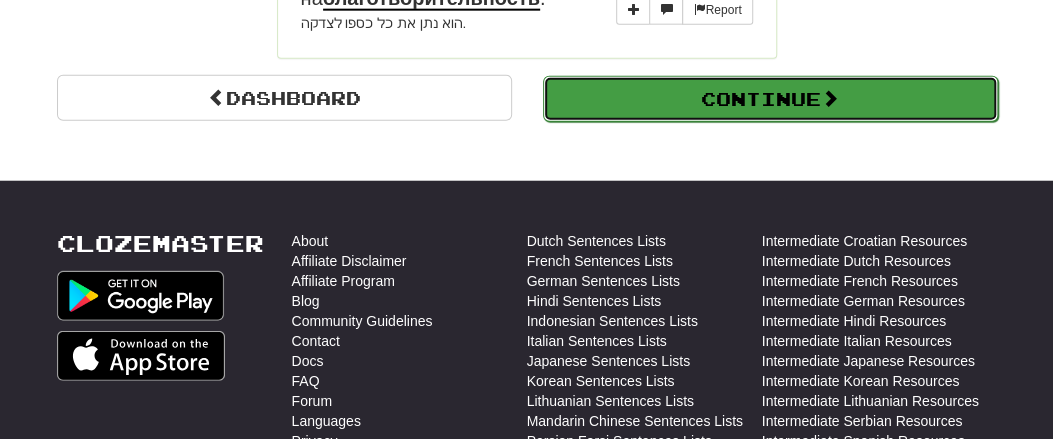 click on "Continue" at bounding box center [770, 99] 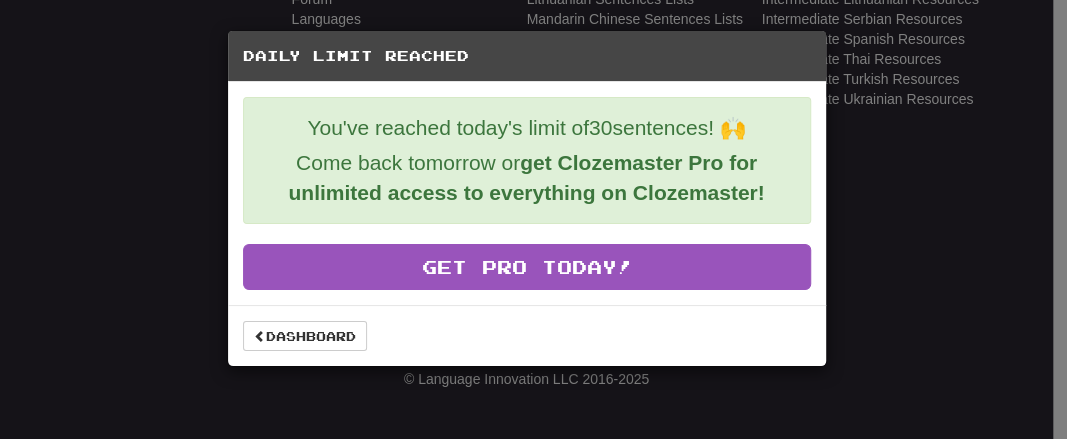 scroll, scrollTop: 866, scrollLeft: 0, axis: vertical 